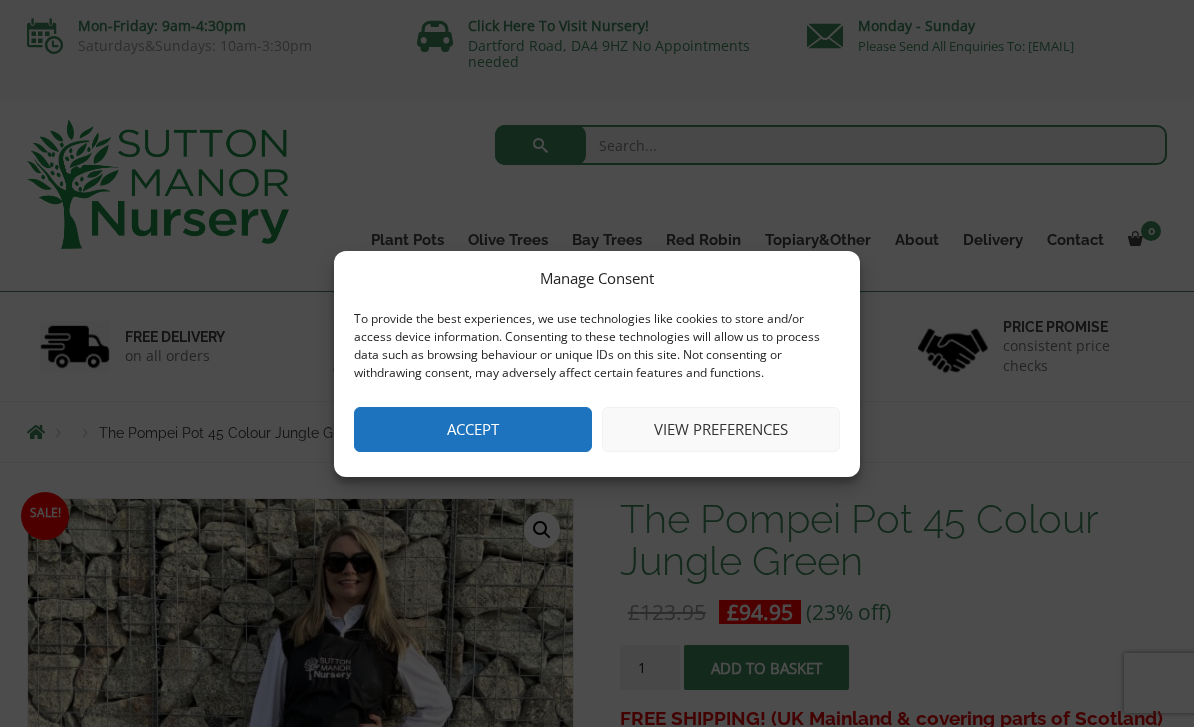 scroll, scrollTop: 0, scrollLeft: 0, axis: both 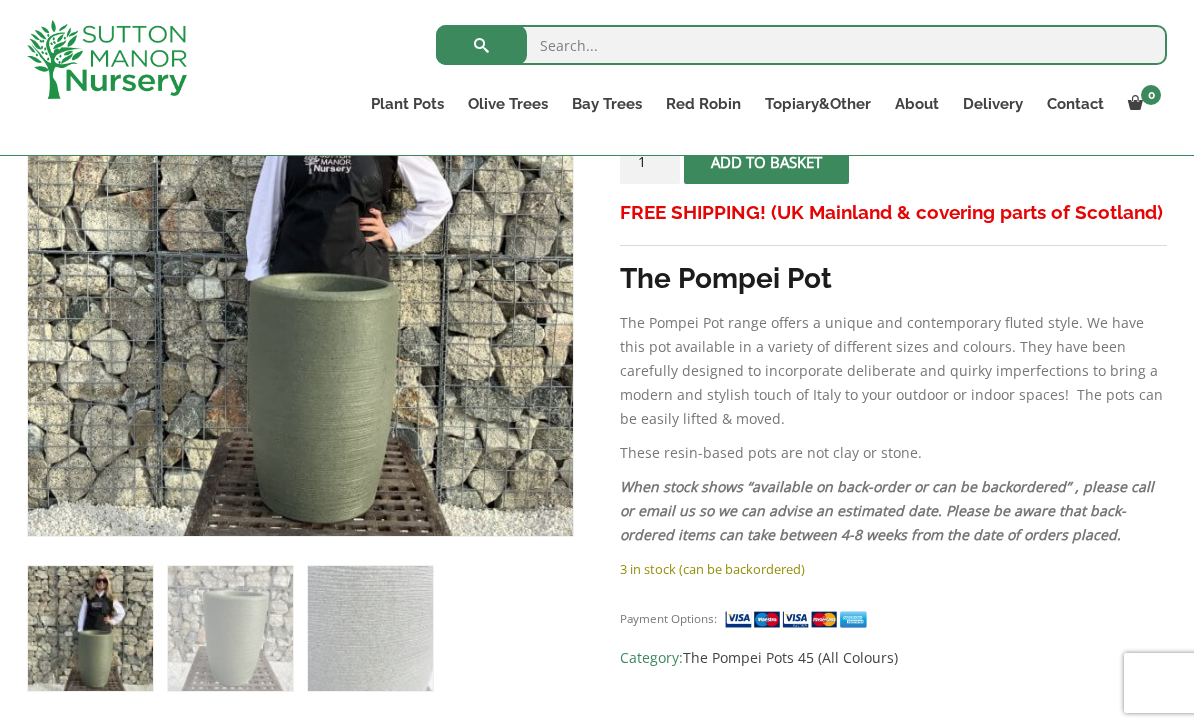 click on "Sale!
🔍
The Pompei Pot 45 Colour Jungle Green £ 123.95   Original price was: £123.95. £ 94.95 Current price is: £94.95.   (23% off)
FREE SHIPPING! (UK Mainland & covering parts of Scotland)
The Pompei Pot
The Pompei Pot range offers a unique and contemporary fluted style. We have this pot available in a variety of different sizes and colours. They have been carefully designed to incorporate deliberate and quirky imperfections to bring a modern and stylish touch of Italy to your outdoor or indoor spaces!  The pots can be easily lifted & moved.
These resin-based pots are not clay or stone.
When stock shows “available on back-order or can be backordered” , please call or email us so we can advise an estimated date. Please be aware that back-ordered items can take between 4-8 weeks from the date of orders placed.
3 in stock (can be backordered)
The Pompei Pot 45 Colour Jungle Green quantity
1
Add to basket" at bounding box center (597, 897) 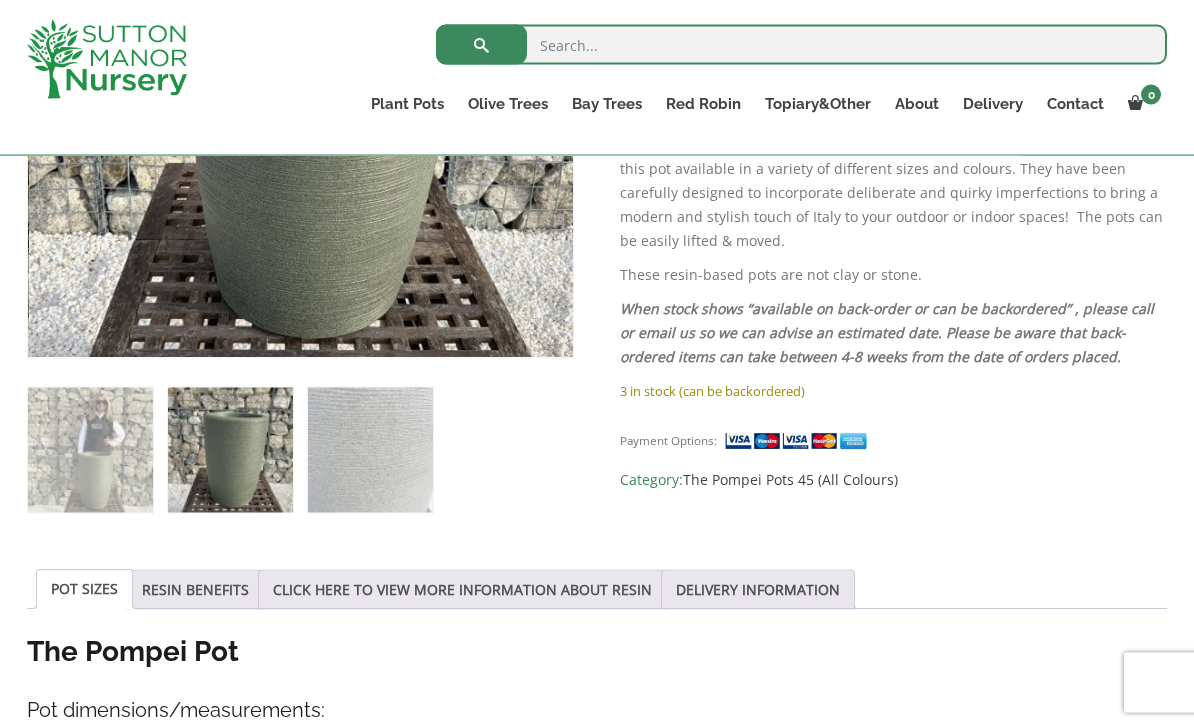 scroll, scrollTop: 649, scrollLeft: 0, axis: vertical 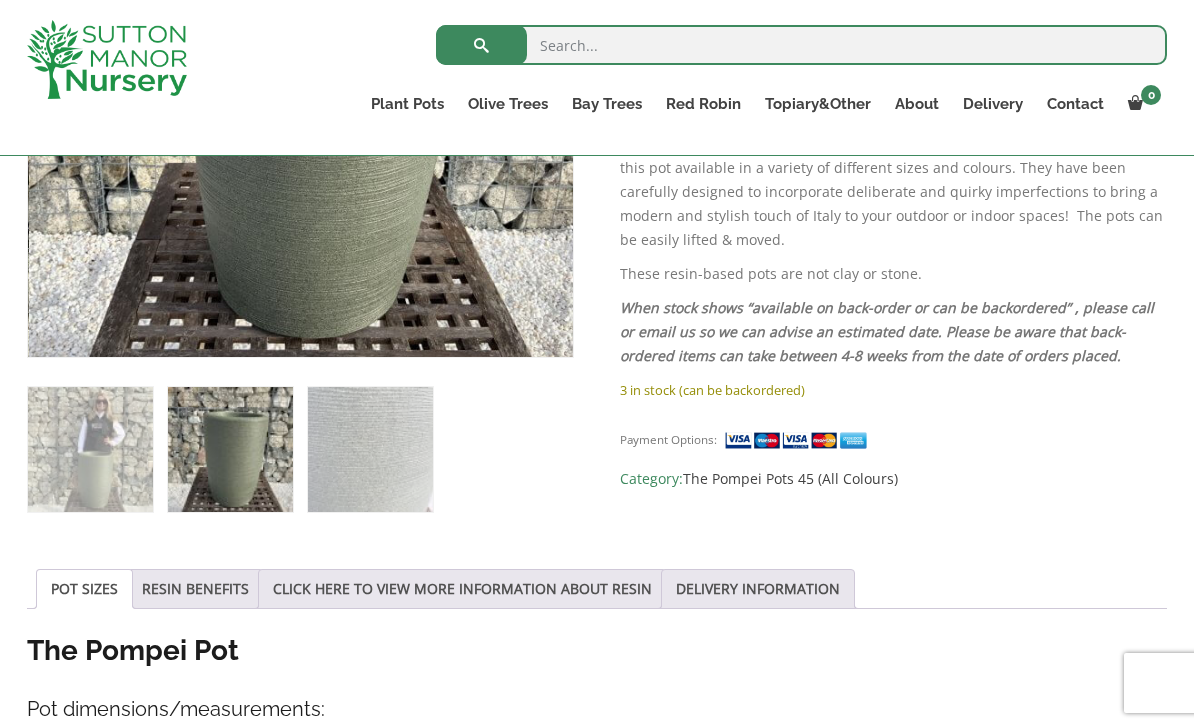 click on "RESIN BENEFITS" at bounding box center (195, 589) 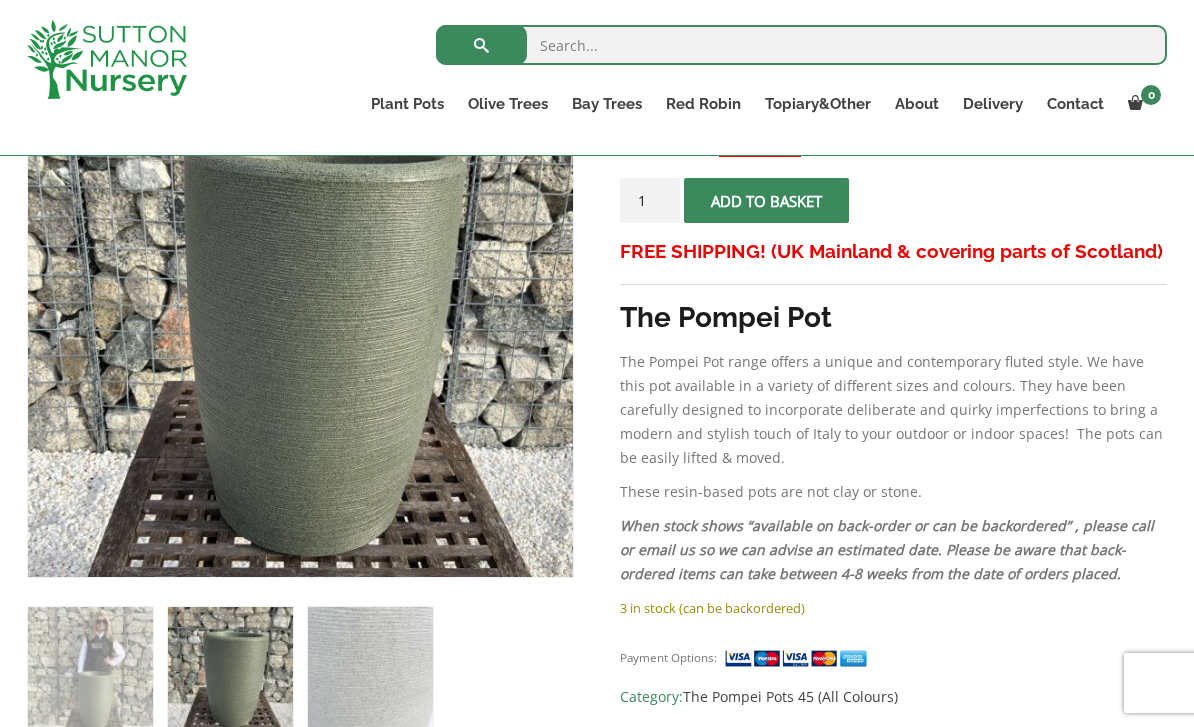 scroll, scrollTop: 438, scrollLeft: 0, axis: vertical 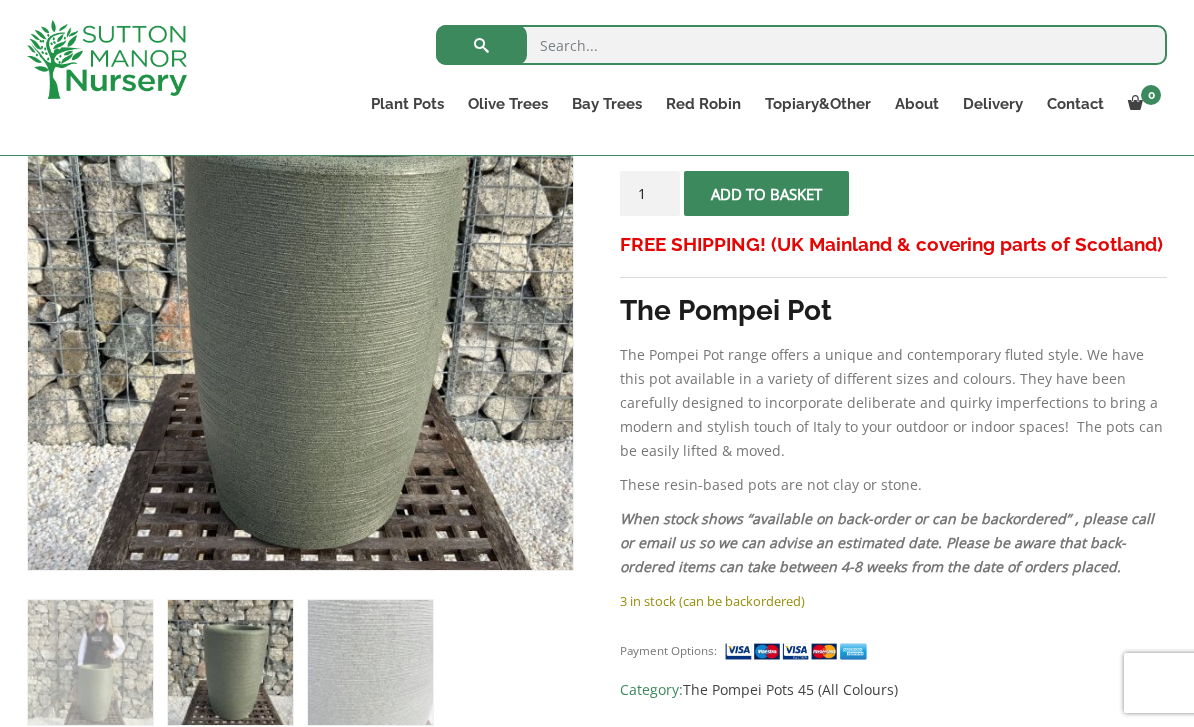 click on "Tuscan Olive Trees" at bounding box center (0, 0) 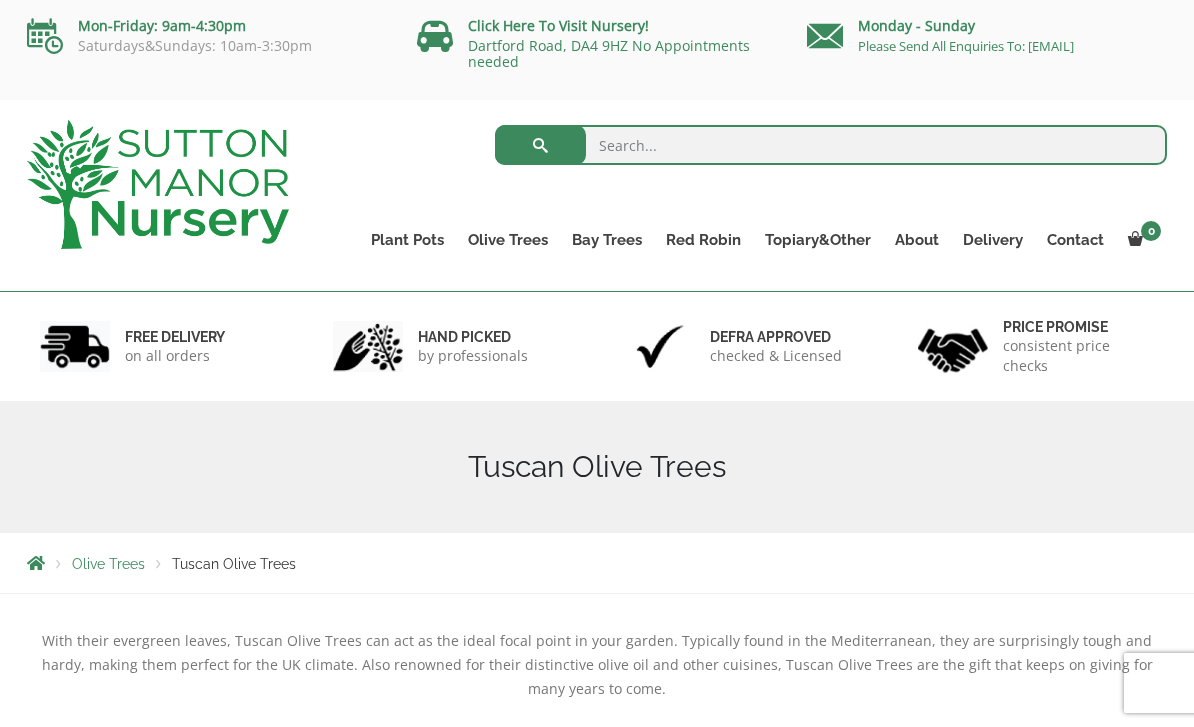 scroll, scrollTop: 0, scrollLeft: 0, axis: both 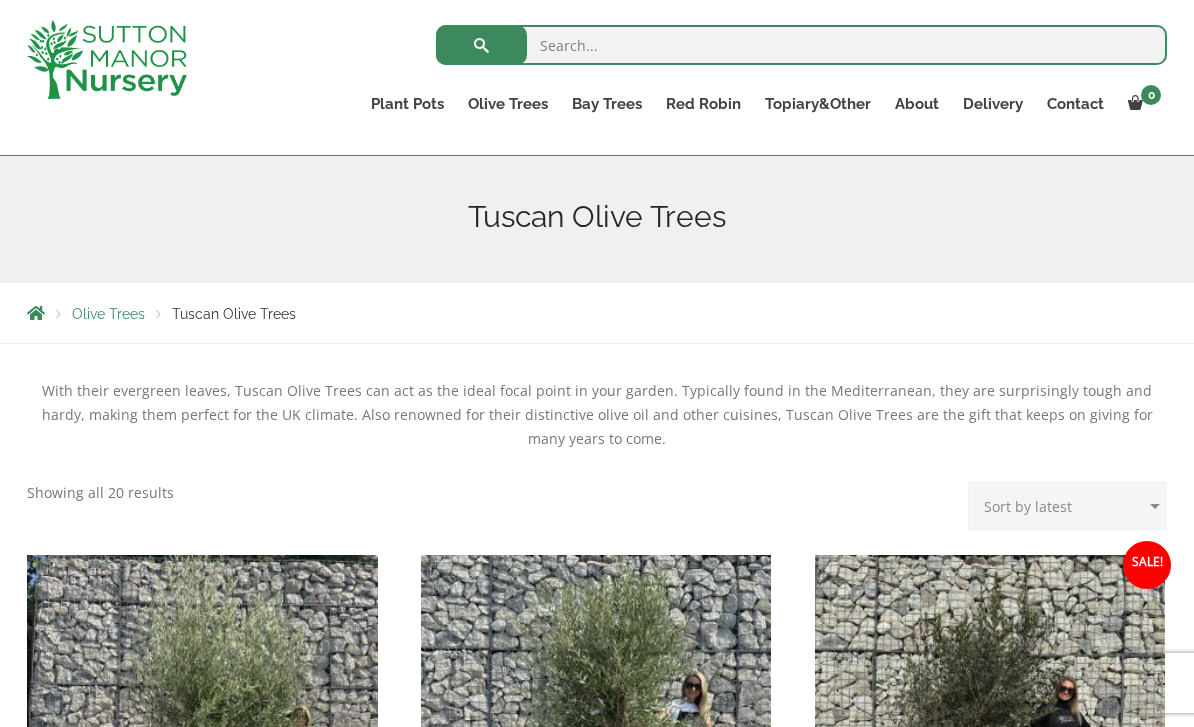 click on "Jars And Urns" at bounding box center [0, 0] 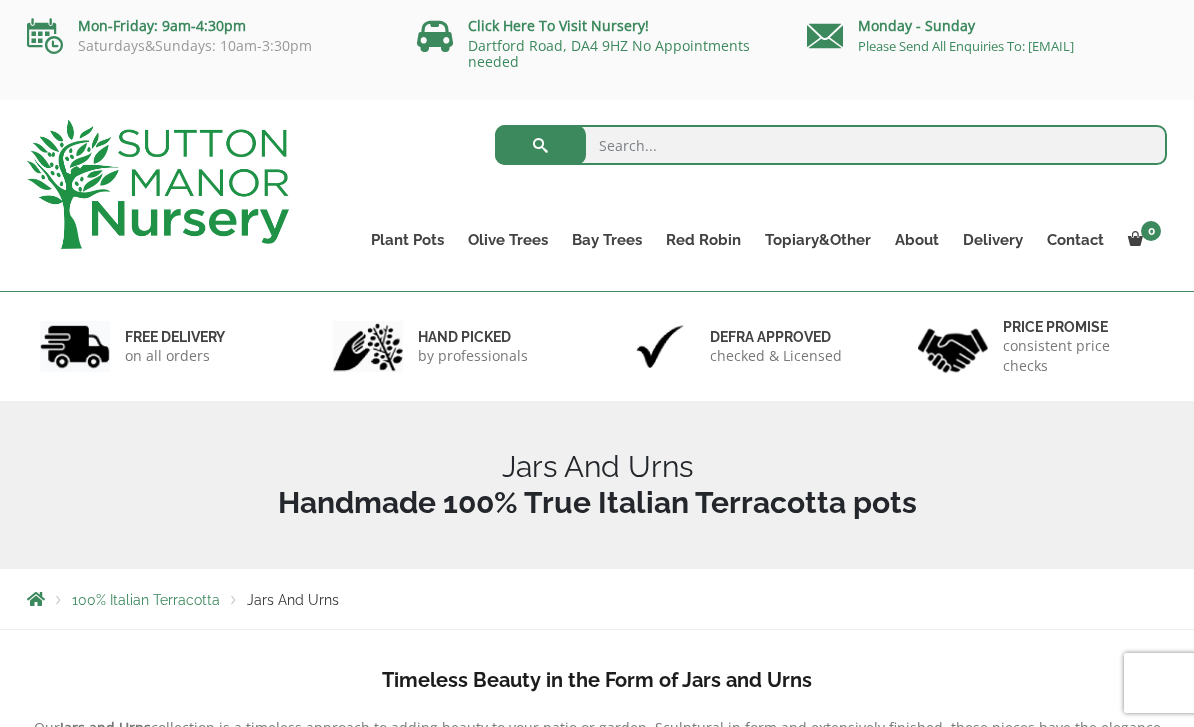 scroll, scrollTop: 0, scrollLeft: 0, axis: both 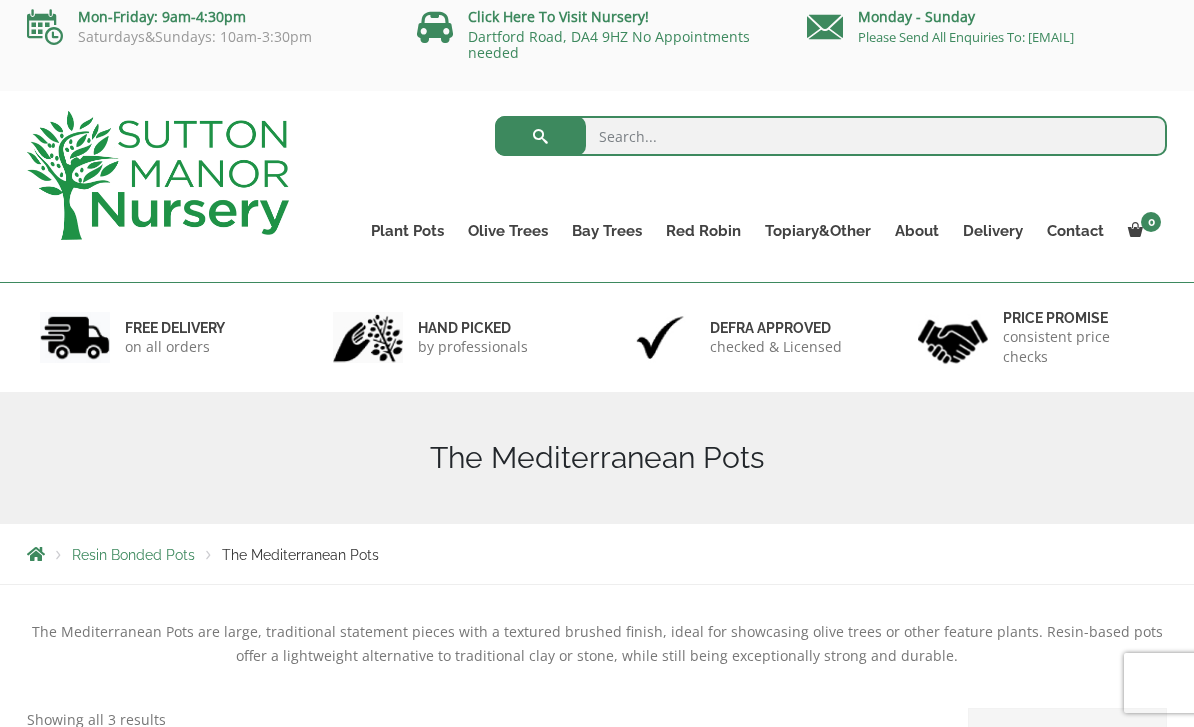 click on "Fibre Clay Pots" at bounding box center (0, 0) 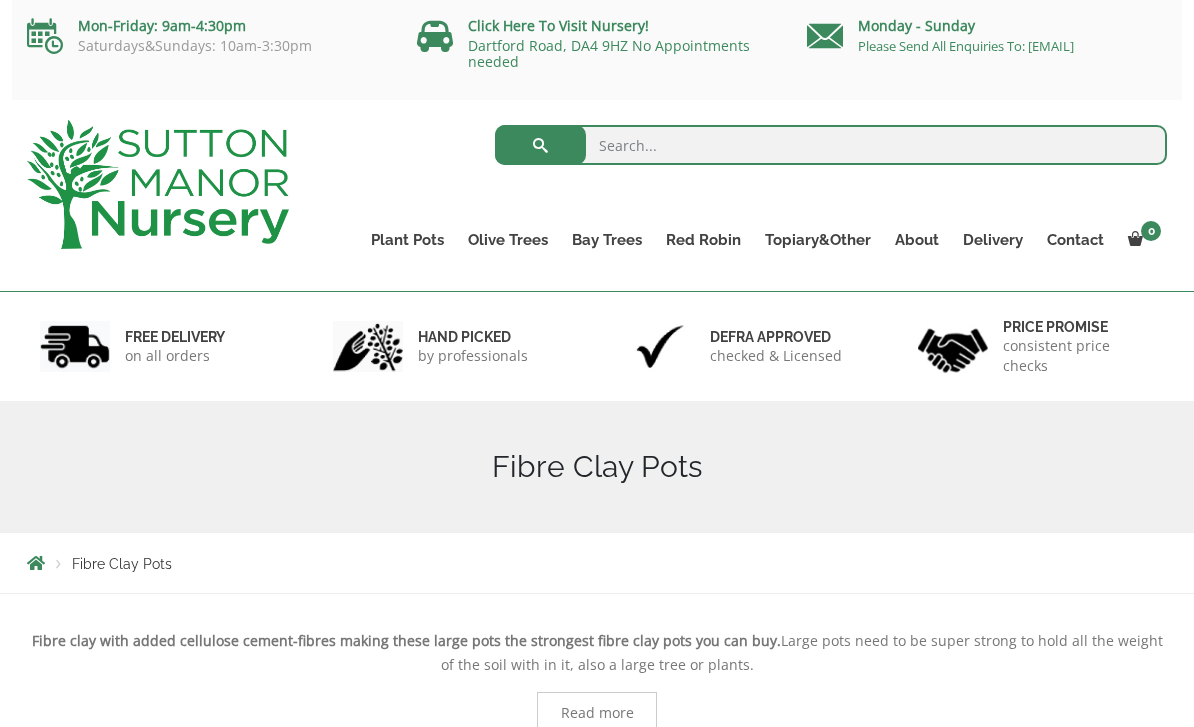 scroll, scrollTop: 0, scrollLeft: 0, axis: both 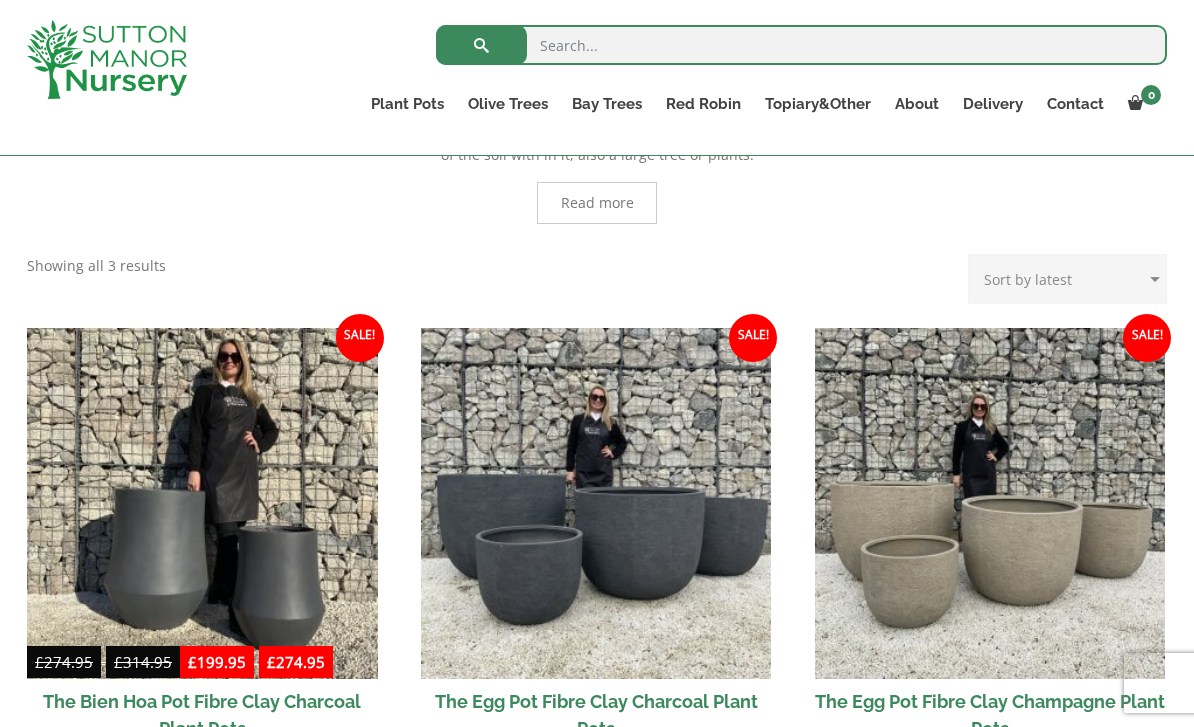 click on "Vietnamese Pots" at bounding box center [0, 0] 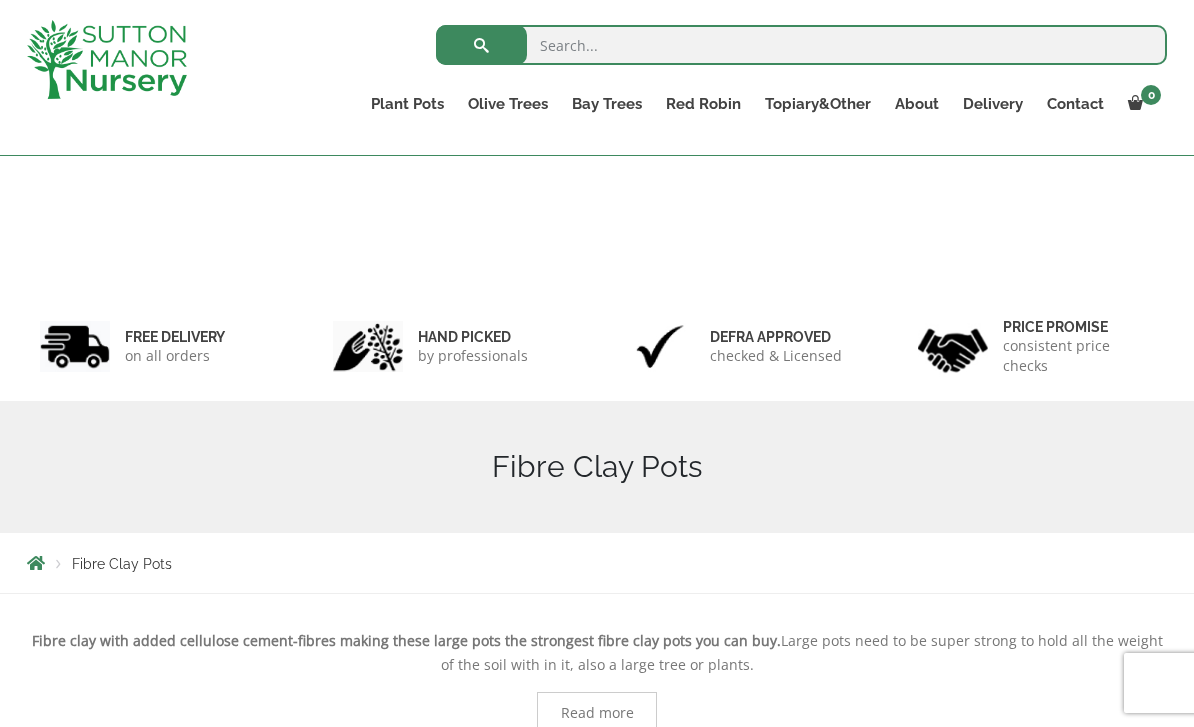 scroll, scrollTop: 474, scrollLeft: 0, axis: vertical 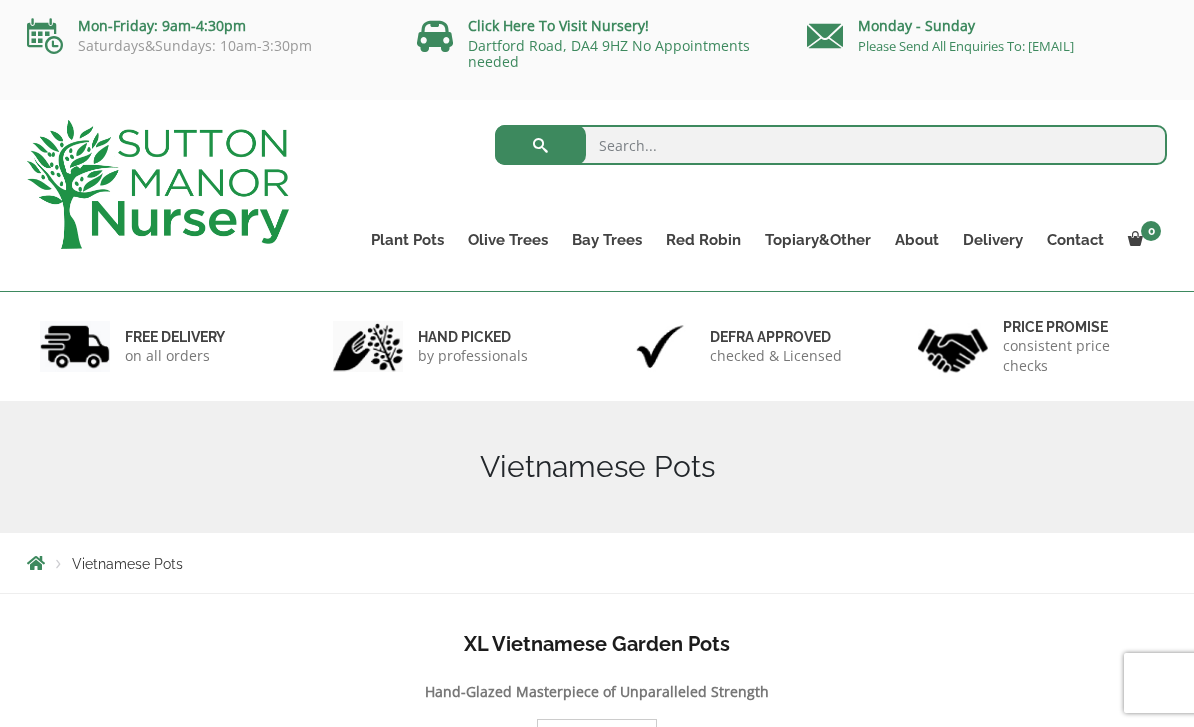 click on "Resin Bonded Pots" at bounding box center (0, 0) 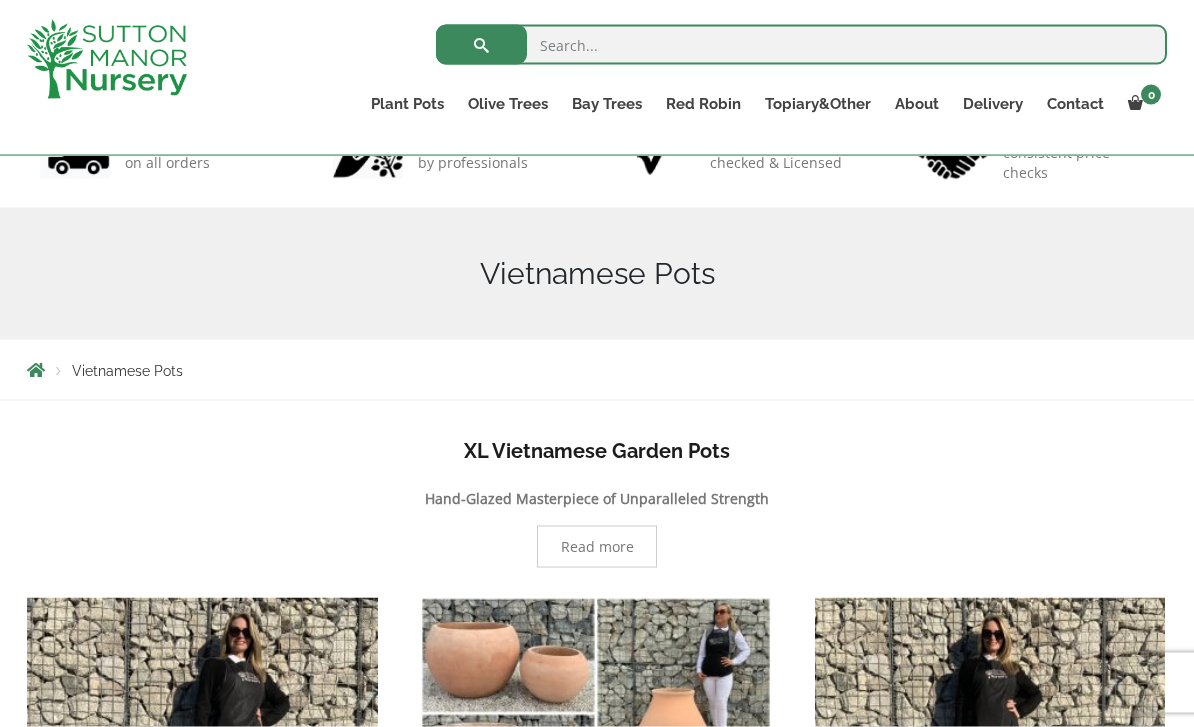 scroll, scrollTop: 0, scrollLeft: 0, axis: both 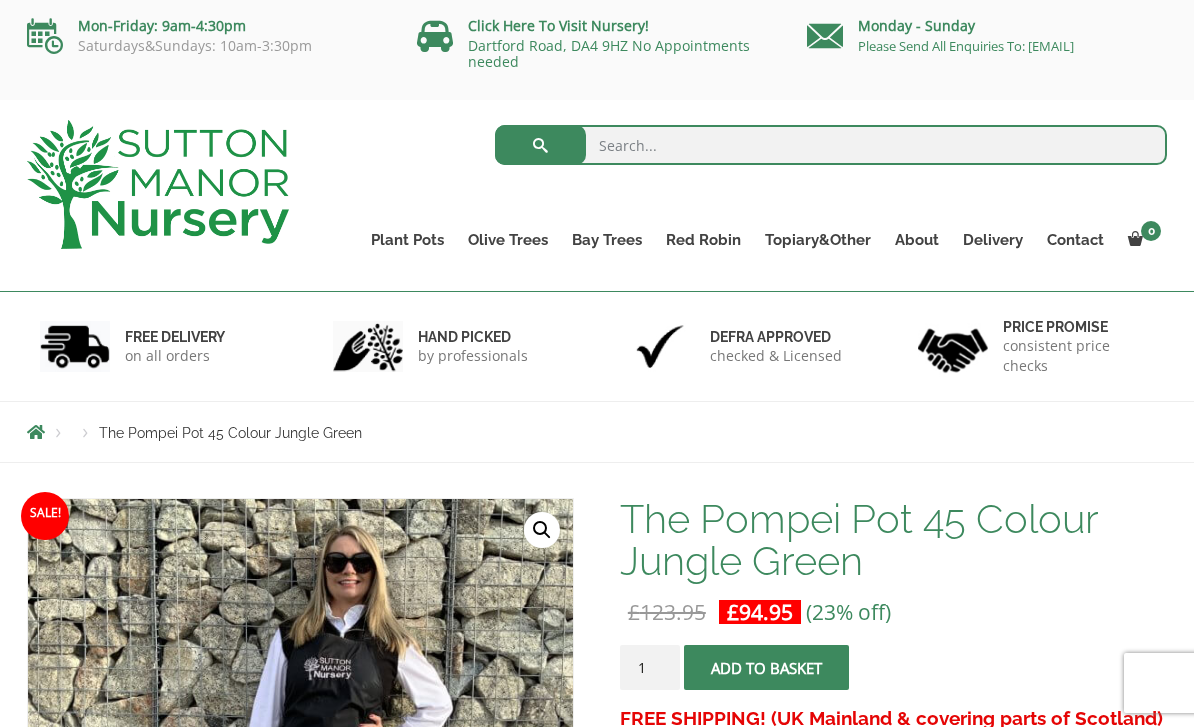 click at bounding box center (831, 145) 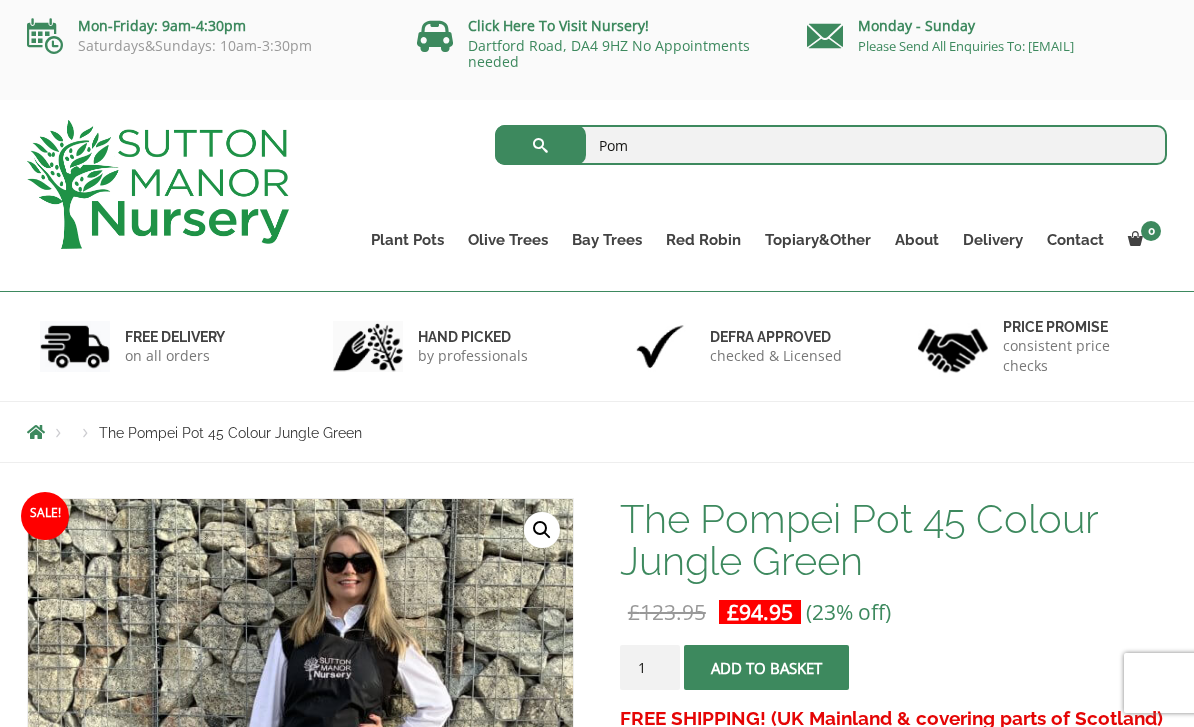 click on "Pom" at bounding box center [831, 145] 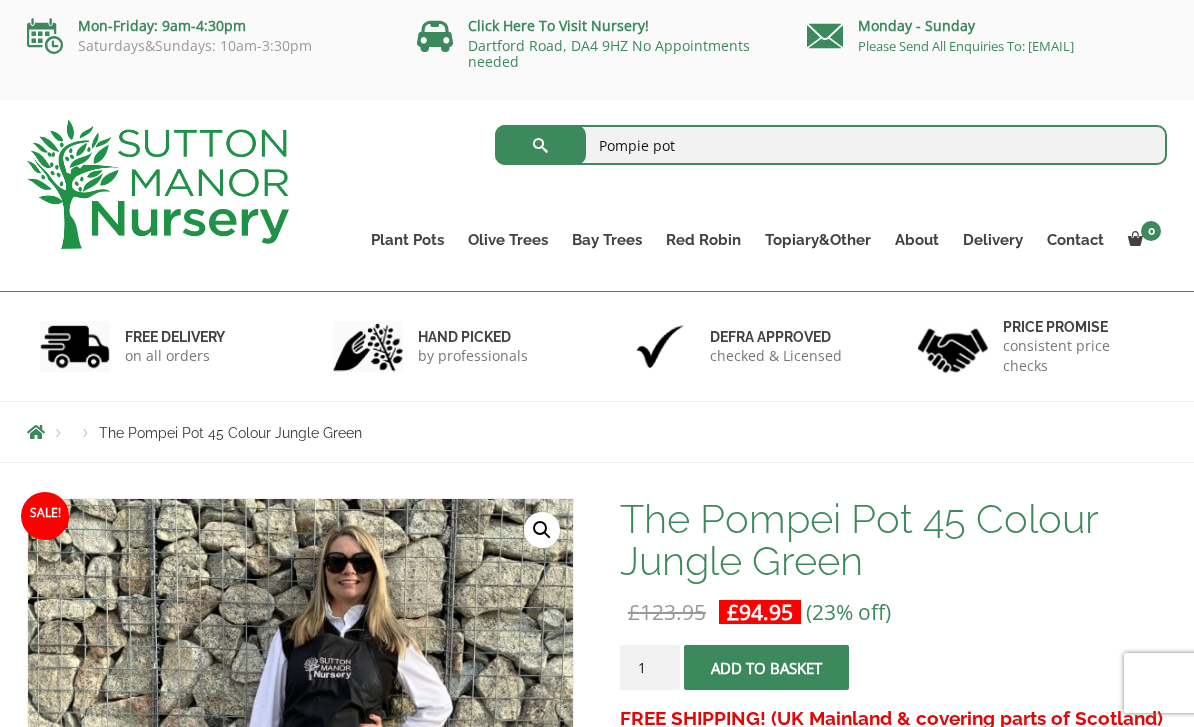 type on "Pompie pot" 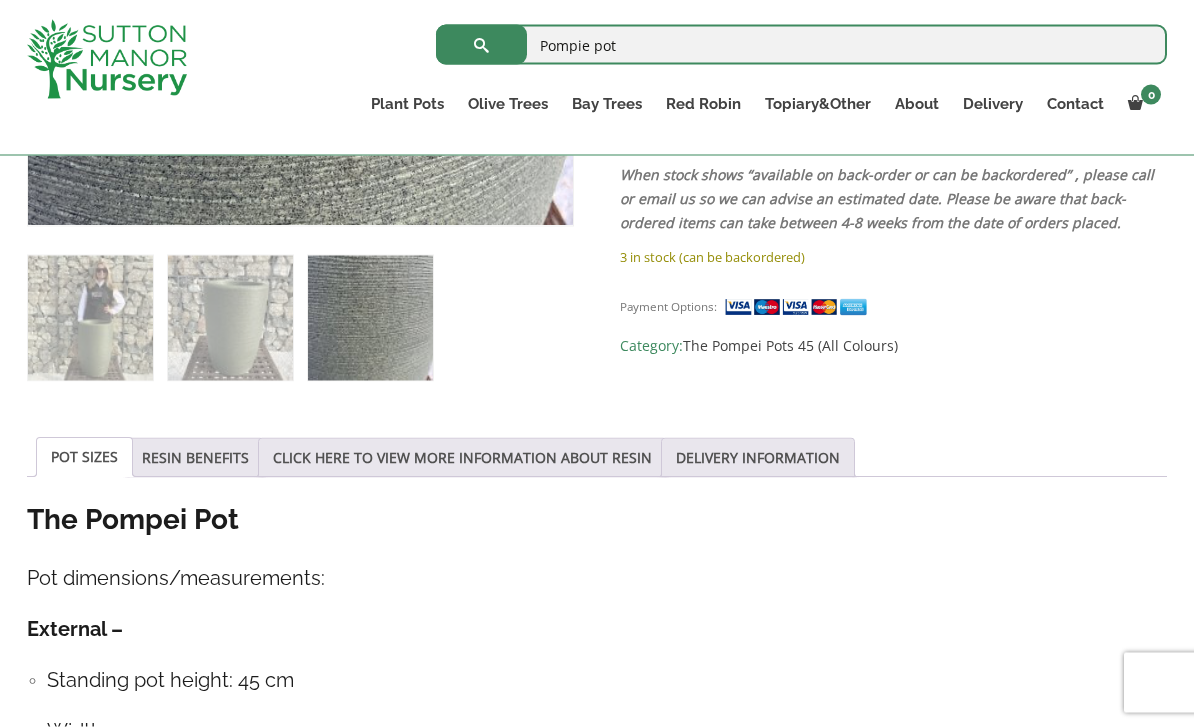 scroll, scrollTop: 783, scrollLeft: 0, axis: vertical 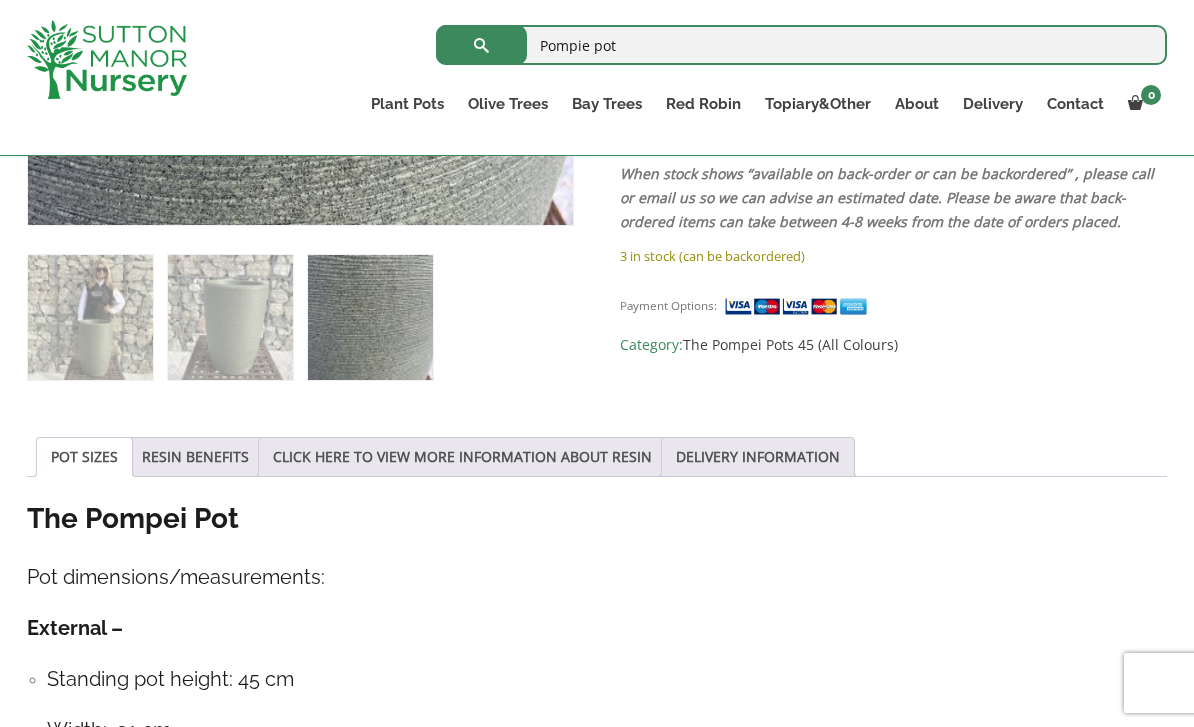 click on "The Atlantis Pots" at bounding box center (0, 0) 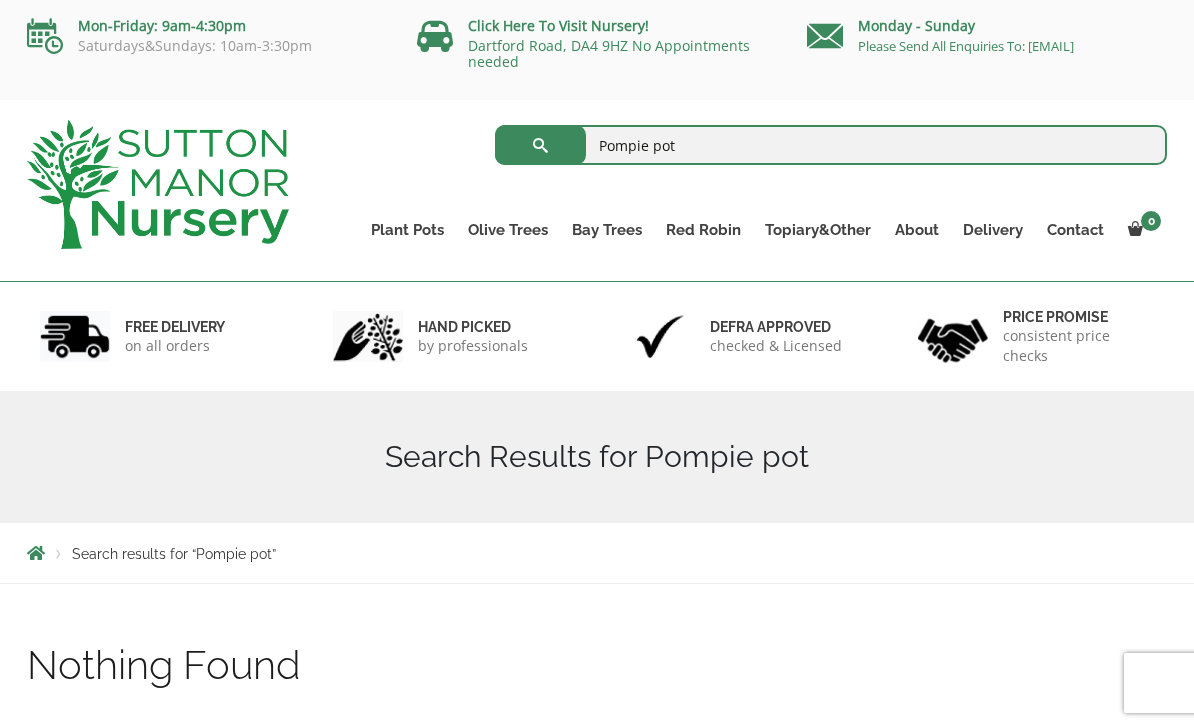 scroll, scrollTop: 0, scrollLeft: 0, axis: both 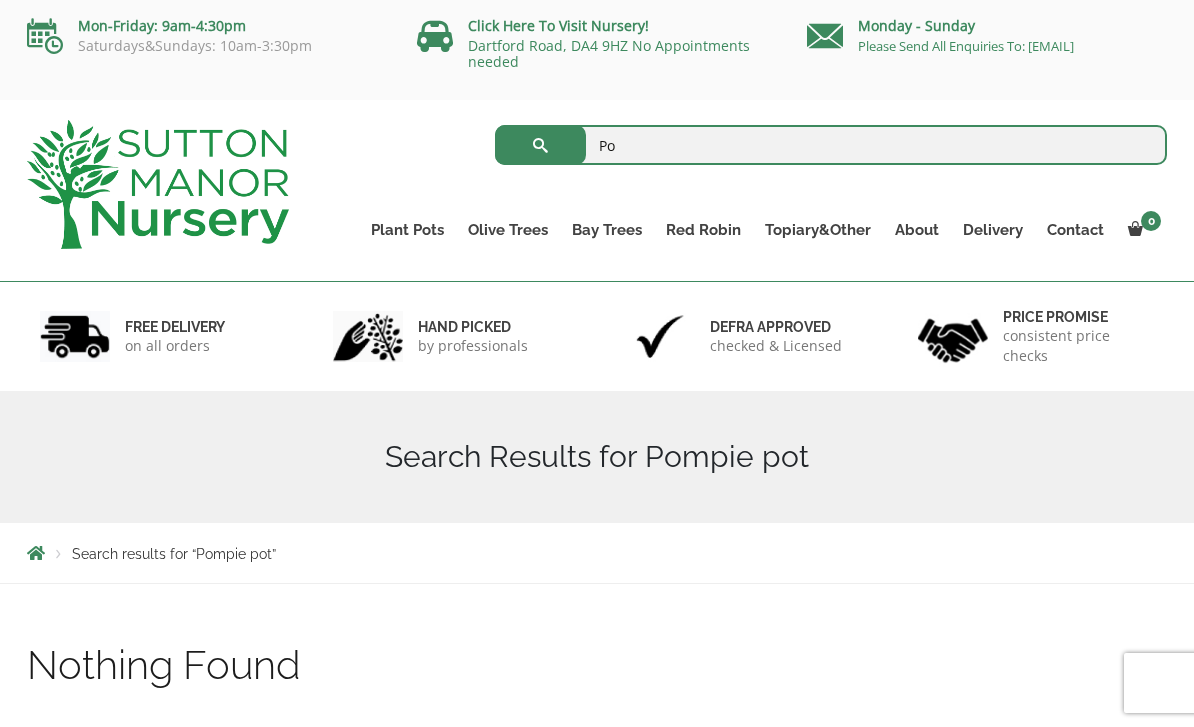 type on "P" 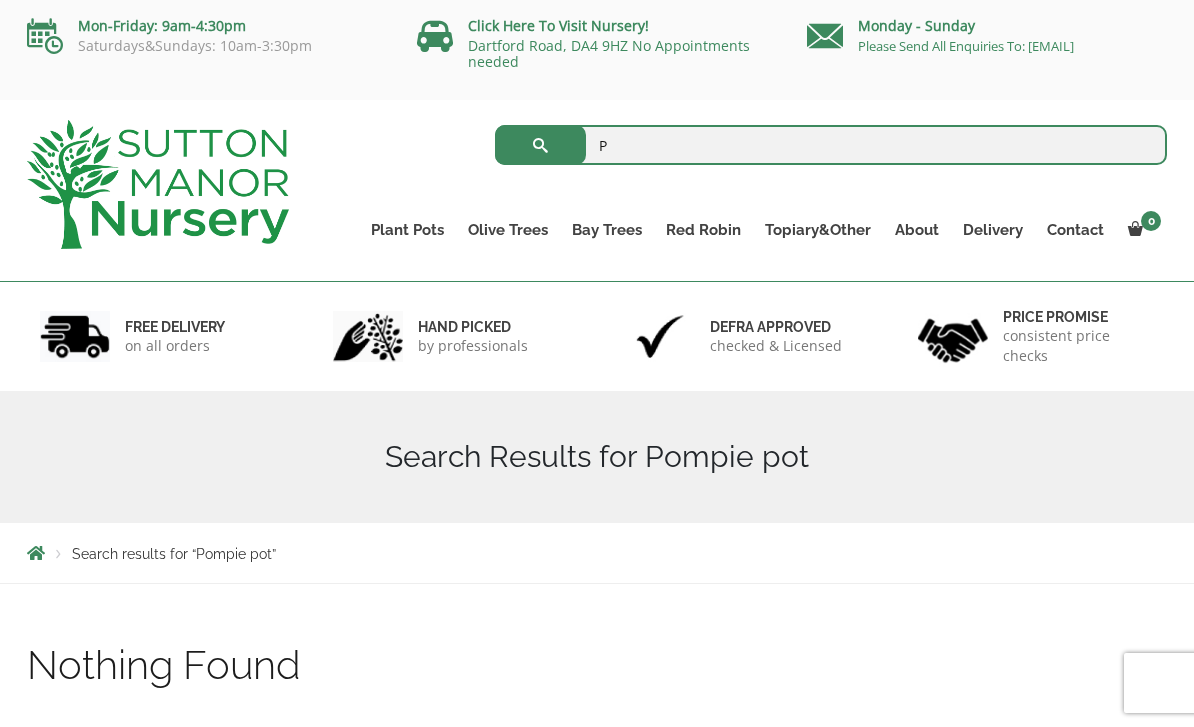 type 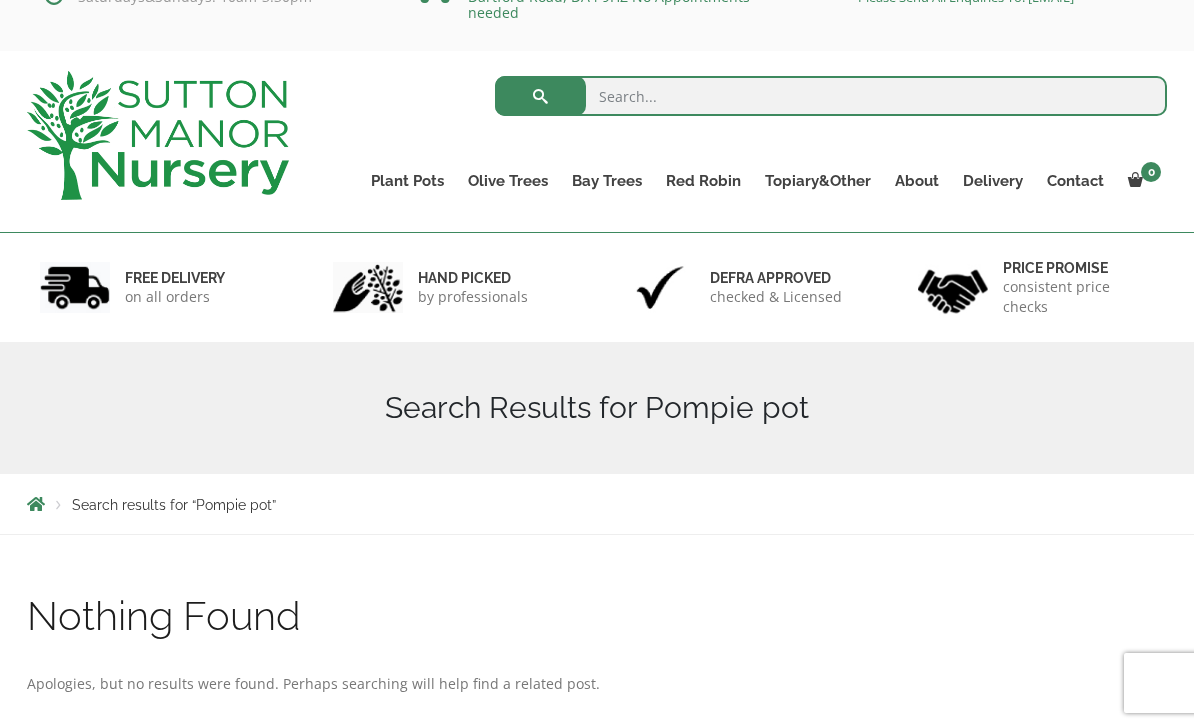 scroll, scrollTop: 0, scrollLeft: 0, axis: both 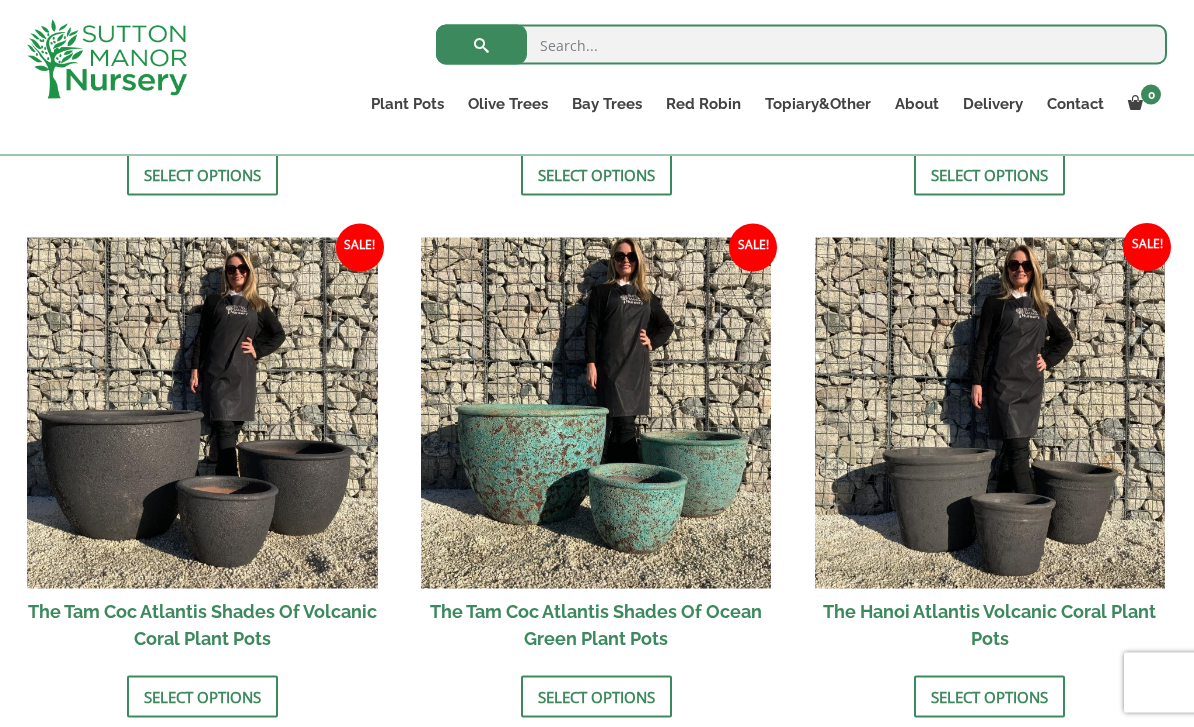 click on "The Tam Coc Atlantis Shades Of Ocean Green Plant Pots" at bounding box center (596, 625) 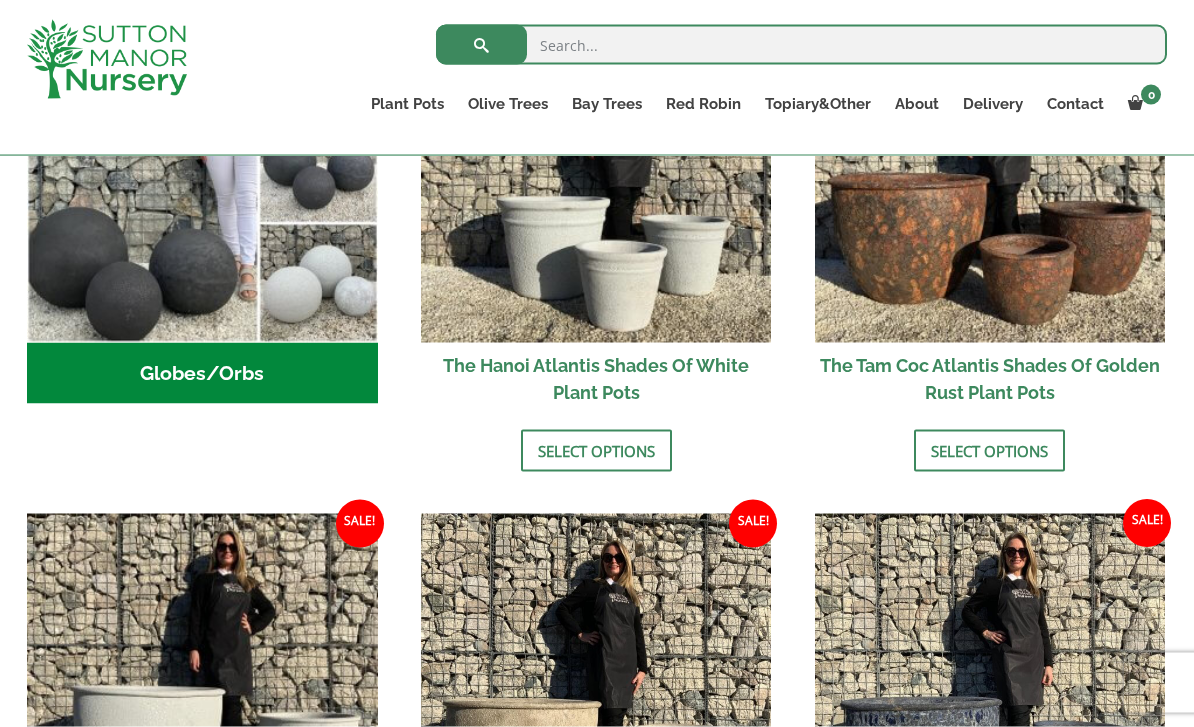 scroll, scrollTop: 799, scrollLeft: 0, axis: vertical 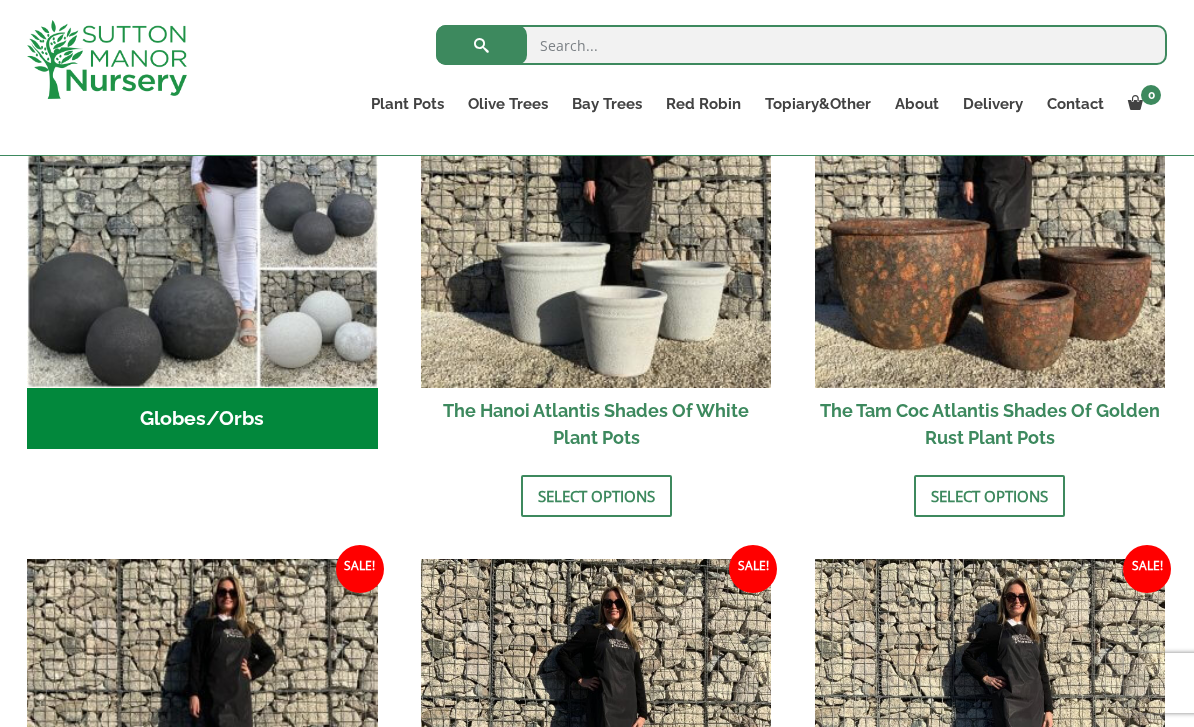click on "The Old Stone Pots" at bounding box center [0, 0] 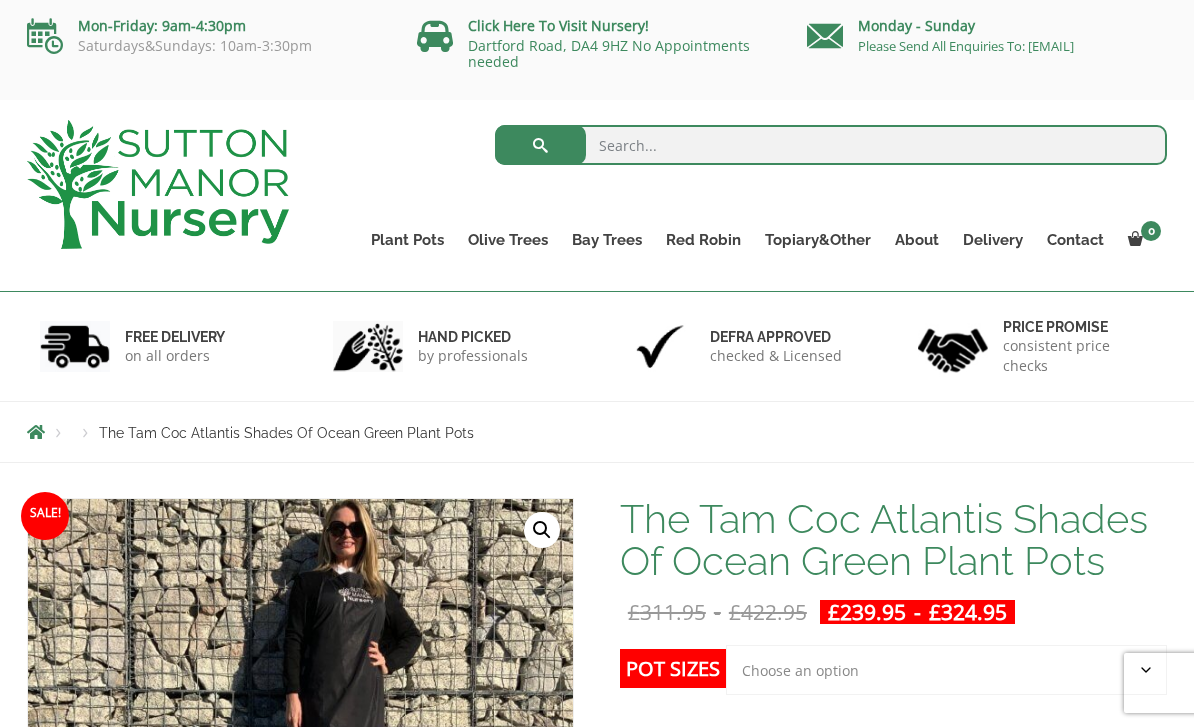 scroll, scrollTop: 0, scrollLeft: 0, axis: both 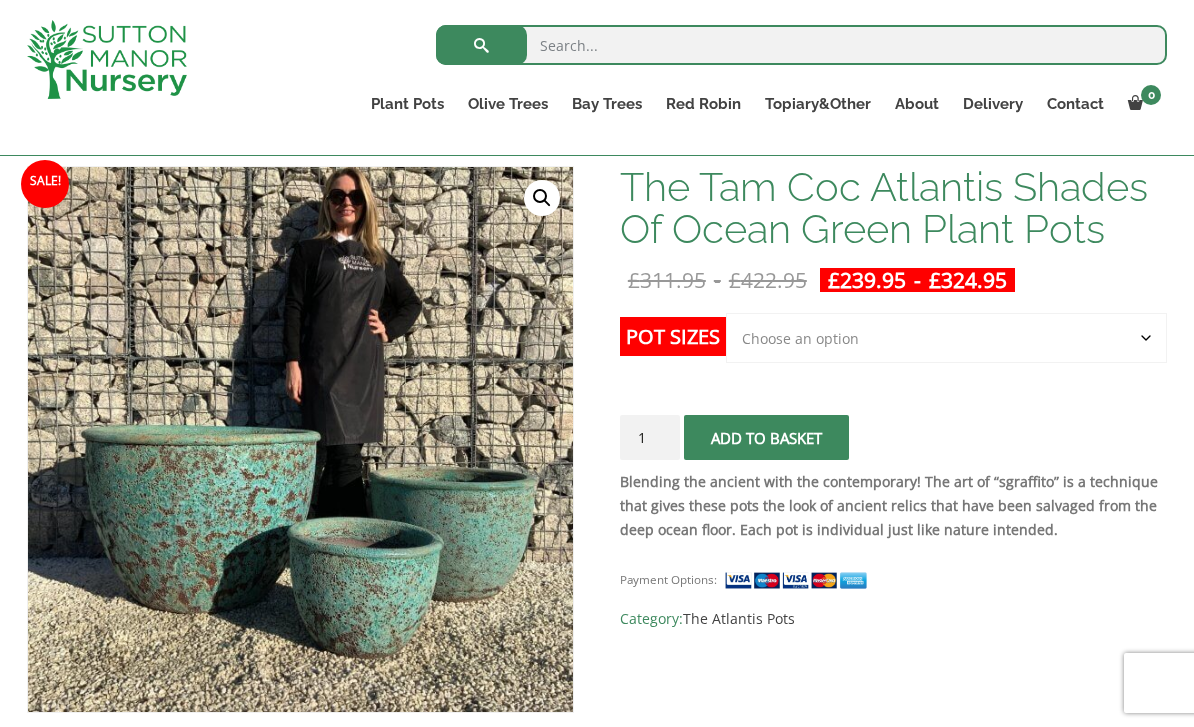 click on "Choose an option Click here to buy the 3rd to Largest Pot In The Picture Click here to buy the 2nd to Largest Pot In The Picture" 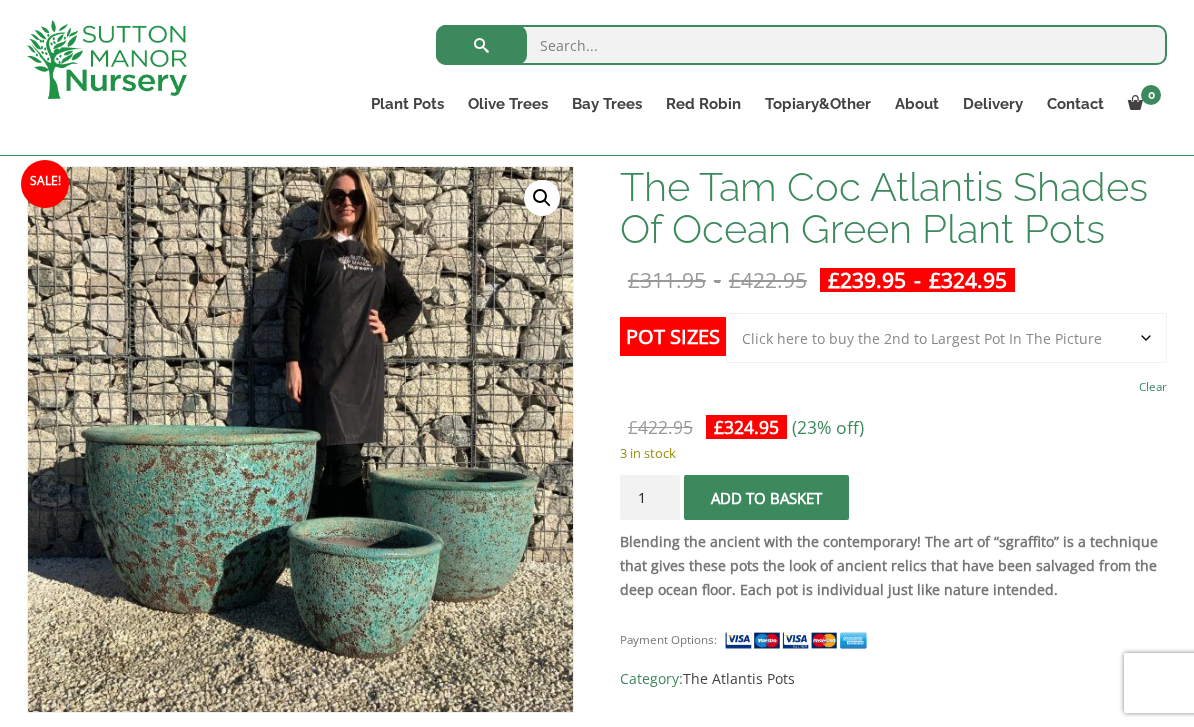 click at bounding box center [528, 667] 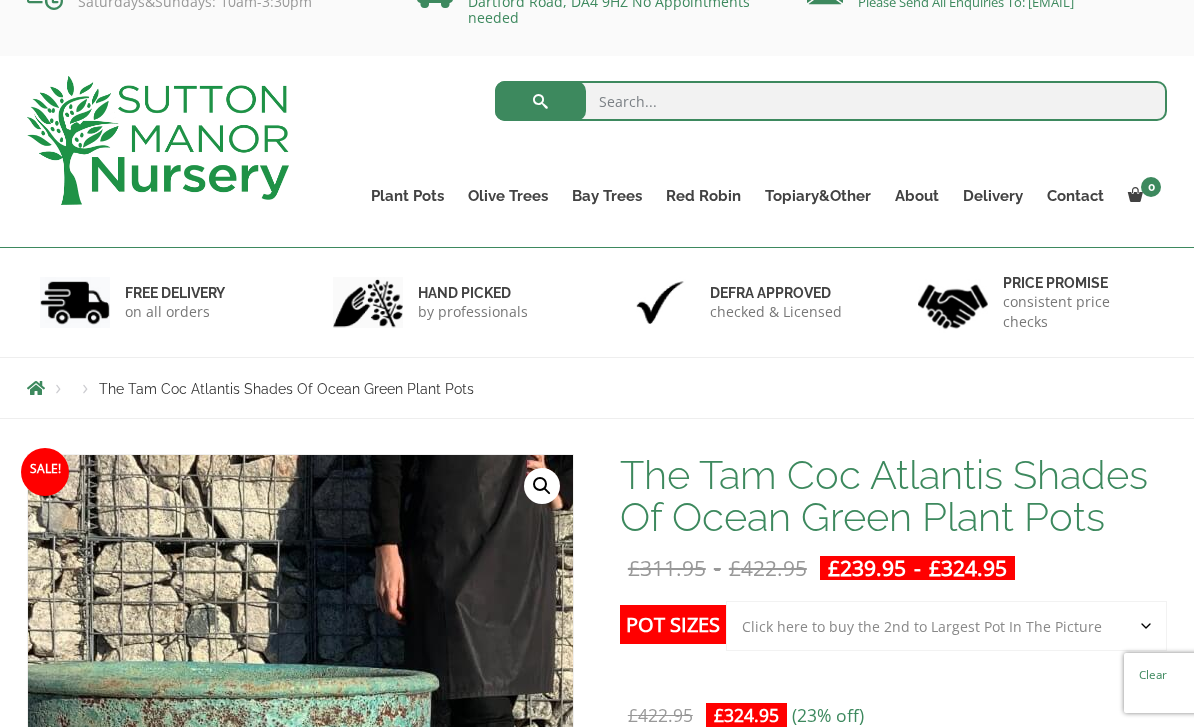 scroll, scrollTop: 0, scrollLeft: 0, axis: both 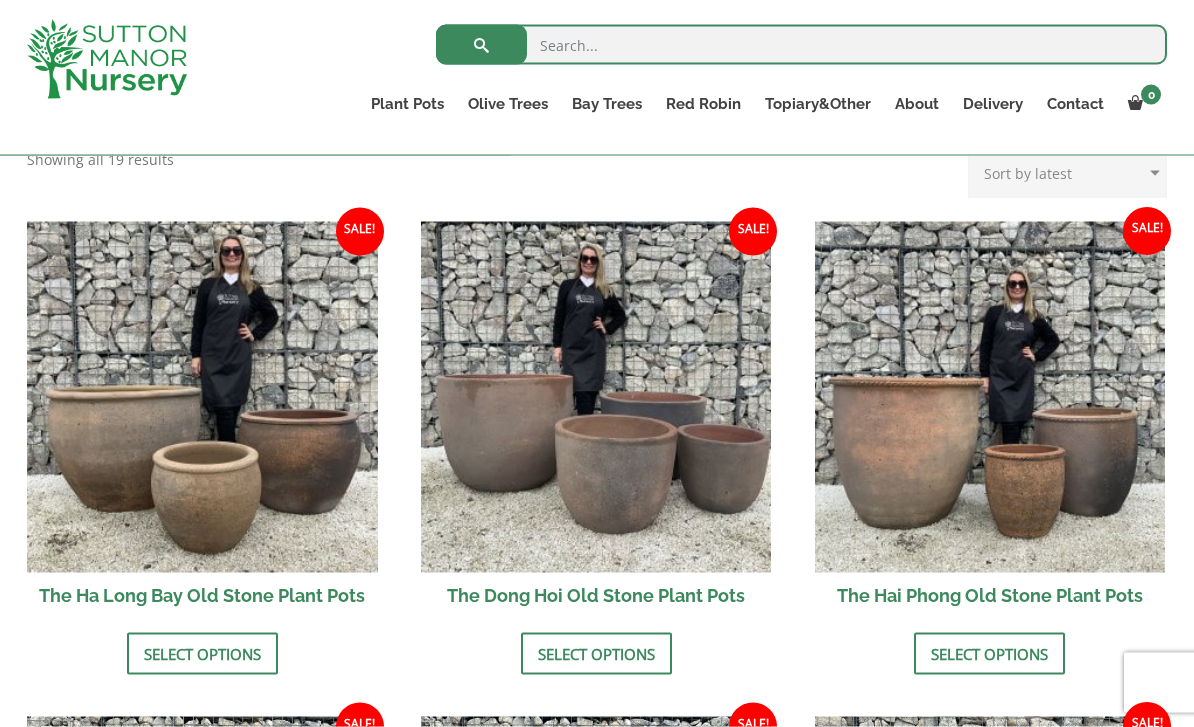 click on "The Ha Long Bay Old Stone Plant Pots" at bounding box center [202, 595] 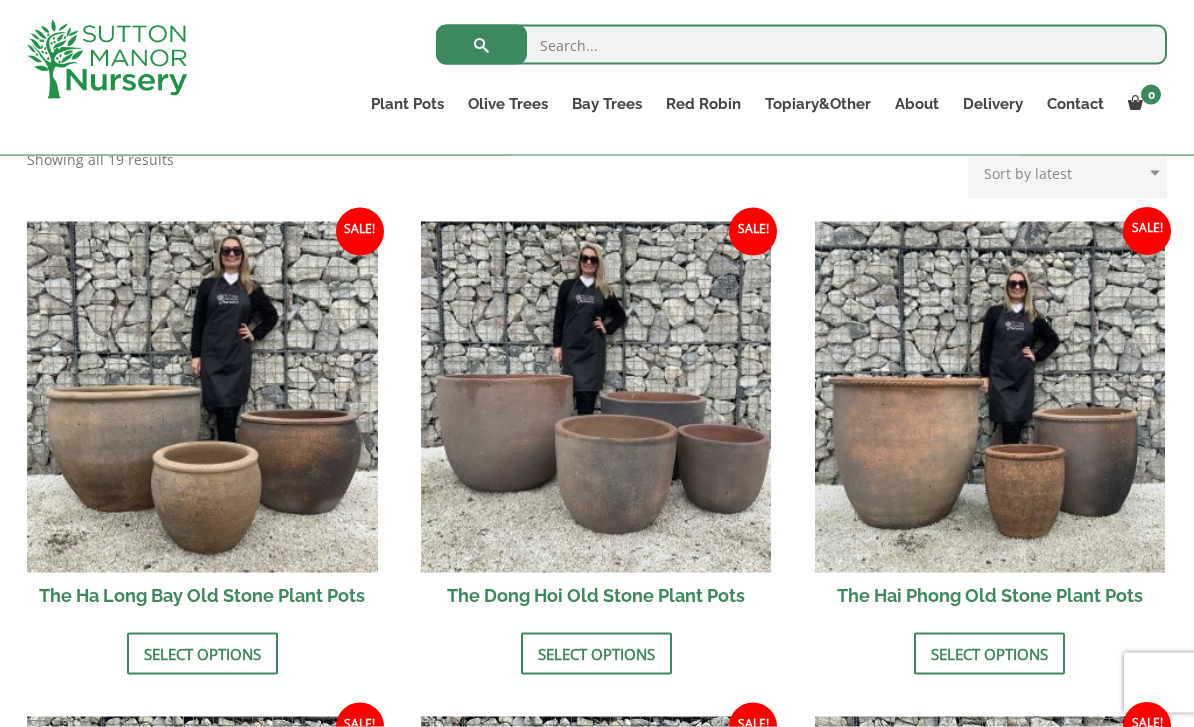 scroll, scrollTop: 703, scrollLeft: 0, axis: vertical 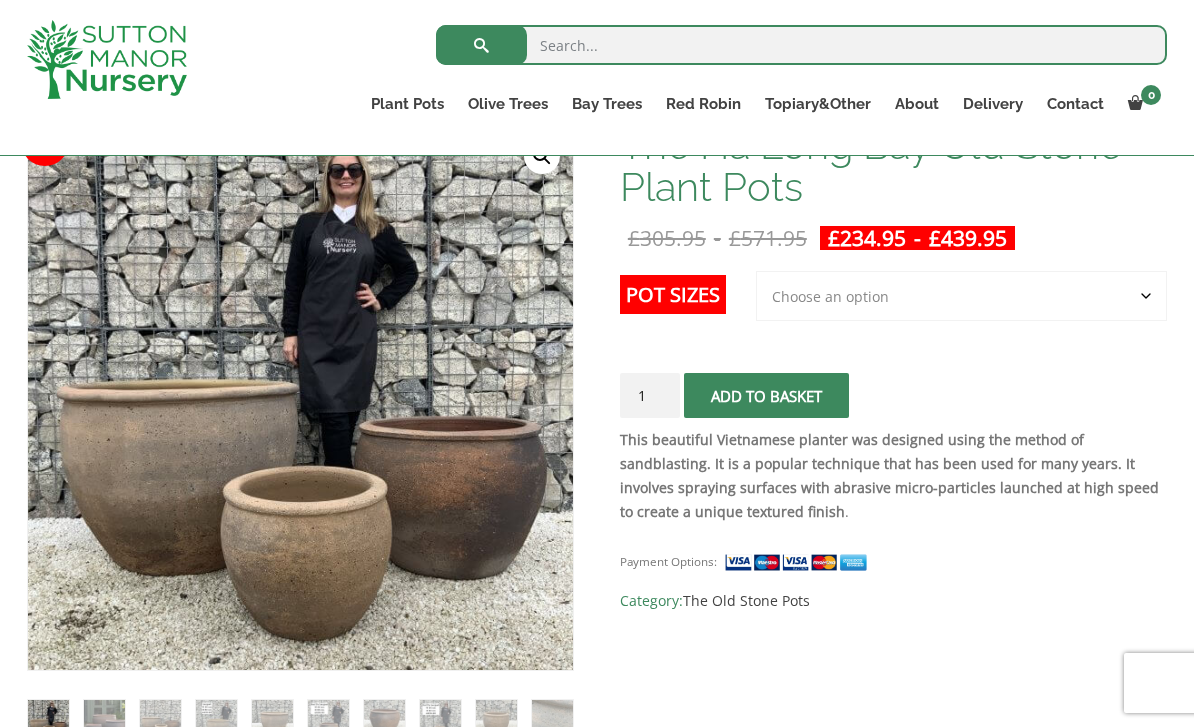 click on "Choose an option 3rd to Largest Pot In The Picture 2nd to Largest Pot In The Picture Largest pot In The Picture" 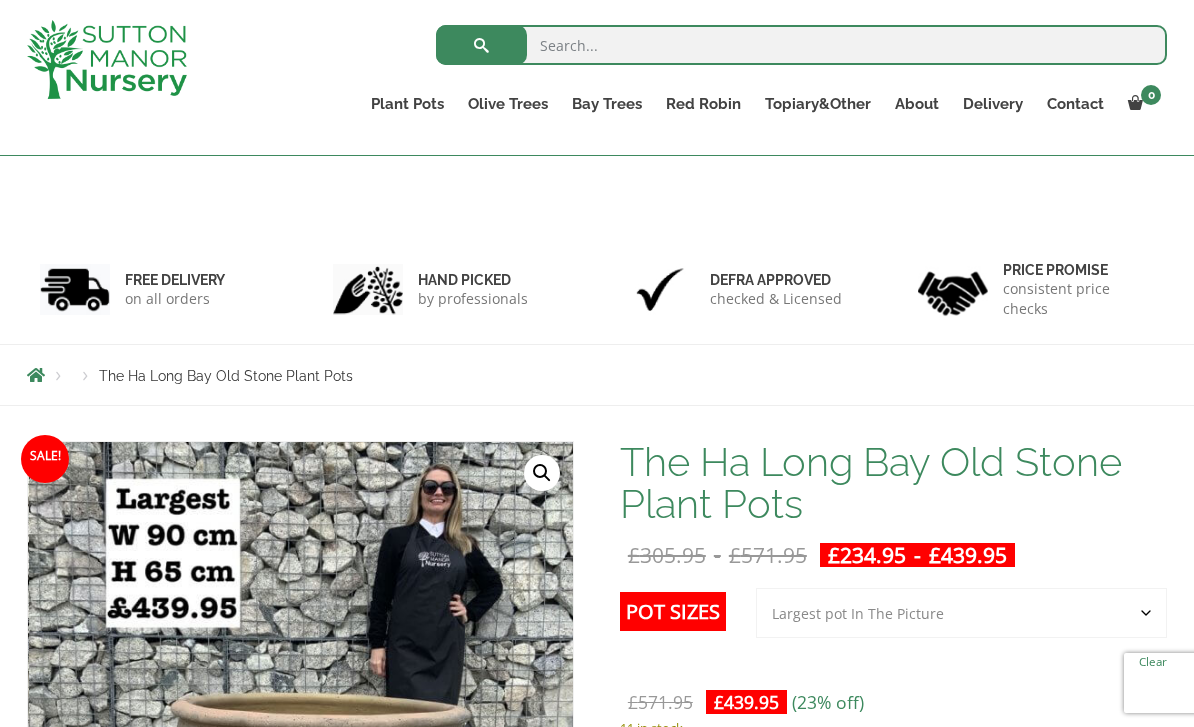 scroll, scrollTop: 0, scrollLeft: 0, axis: both 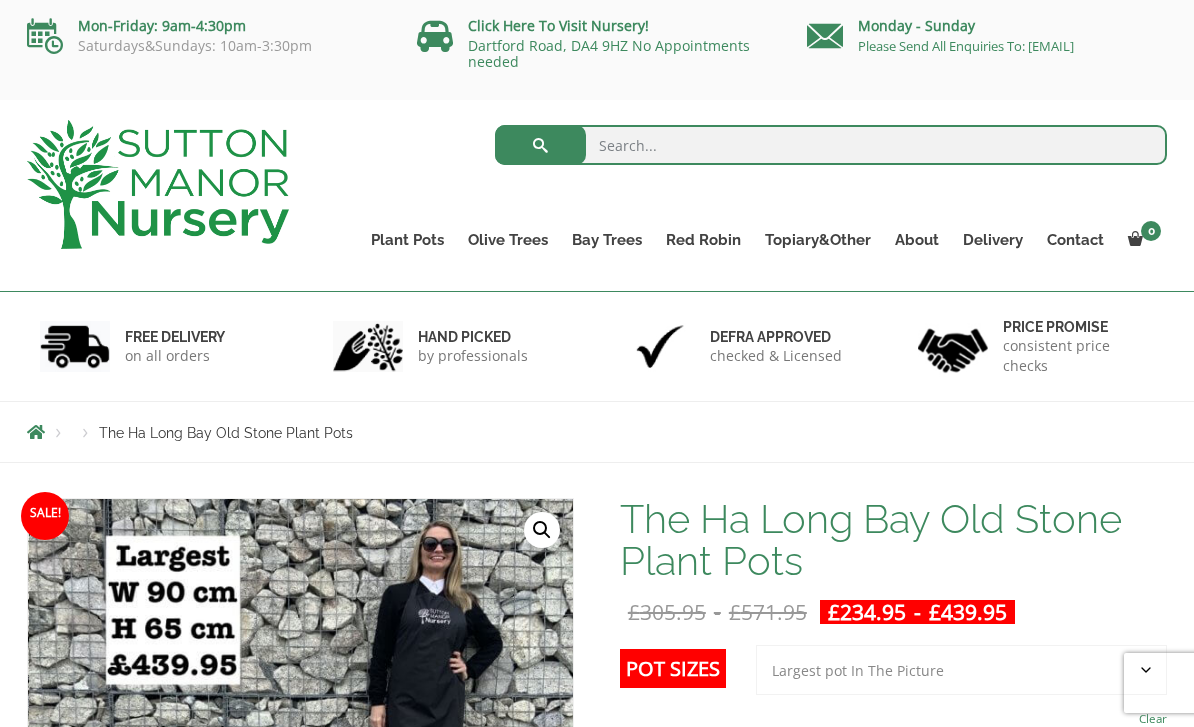 click on "Bay Trees" at bounding box center [607, 240] 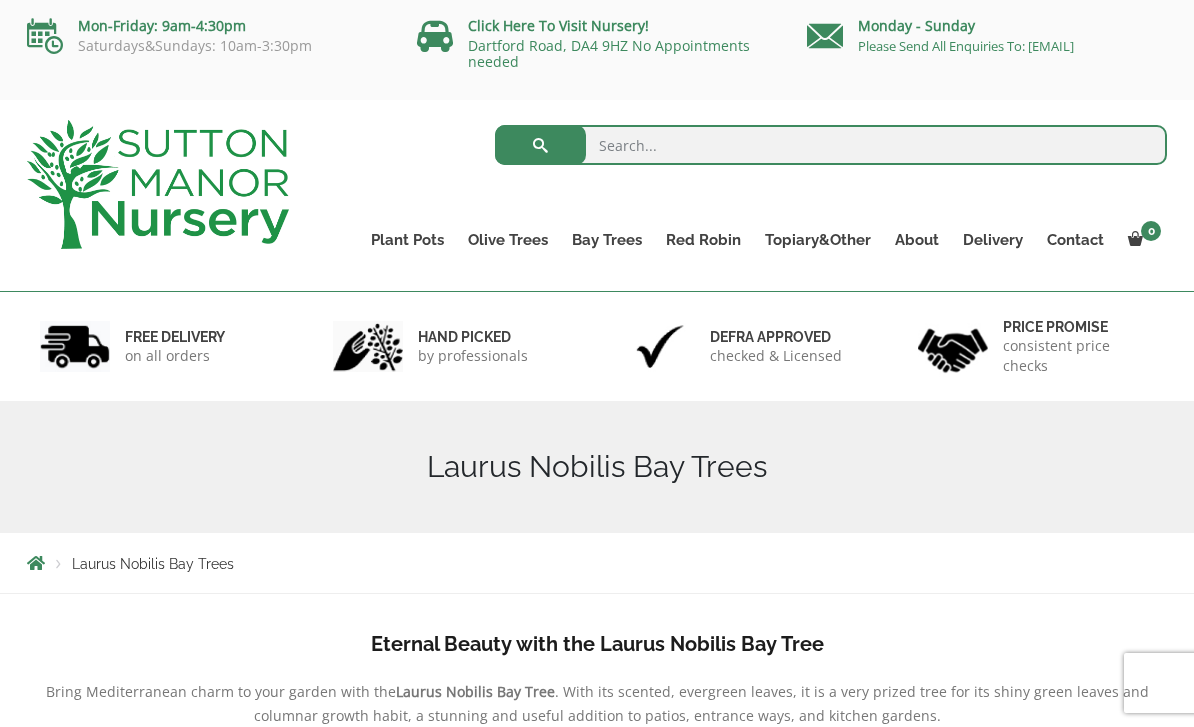 scroll, scrollTop: 0, scrollLeft: 0, axis: both 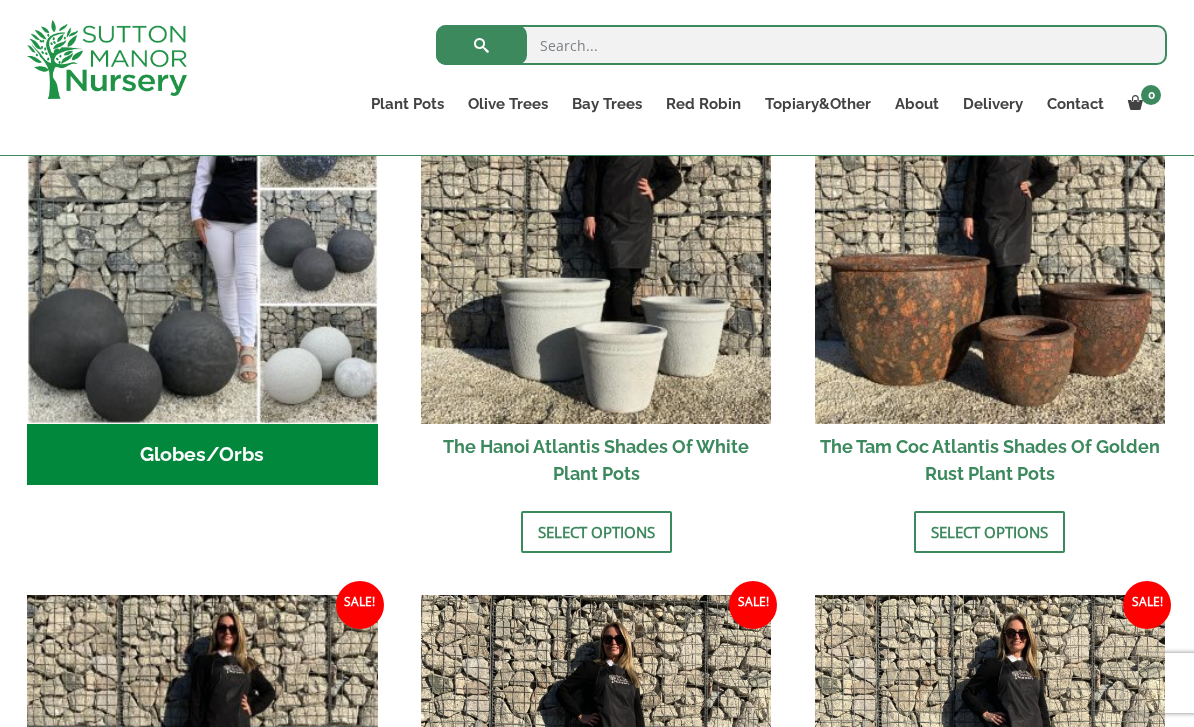 click at bounding box center (107, 59) 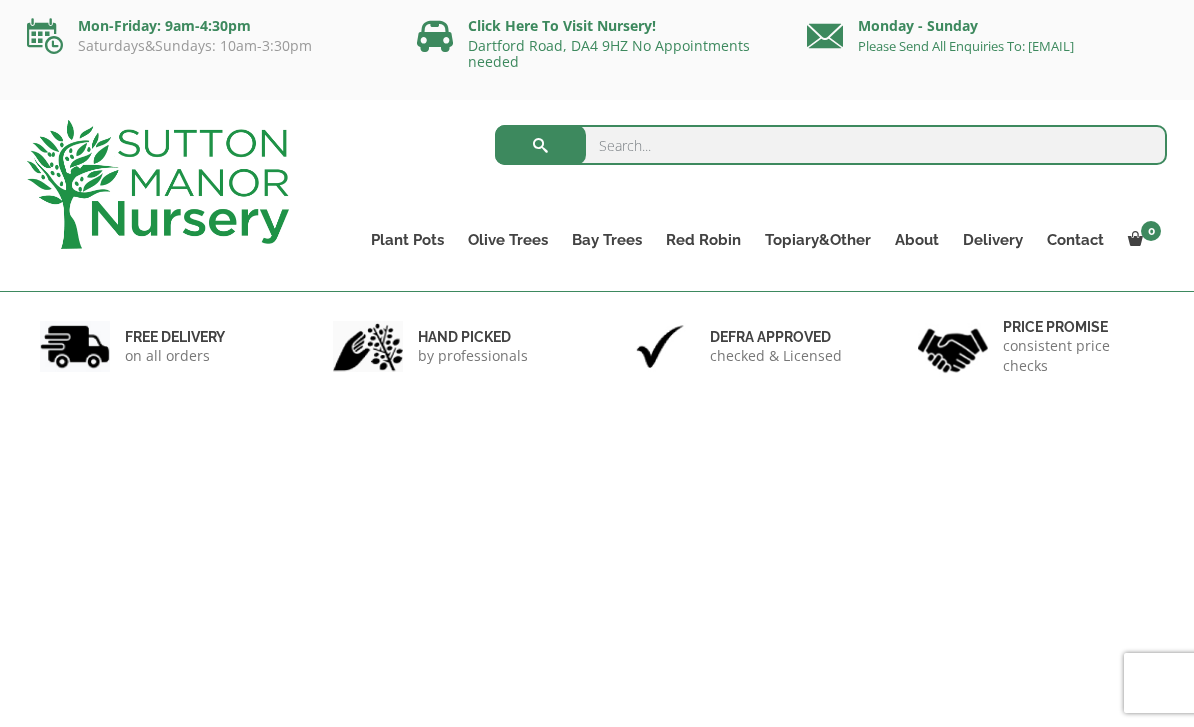 scroll, scrollTop: 0, scrollLeft: 0, axis: both 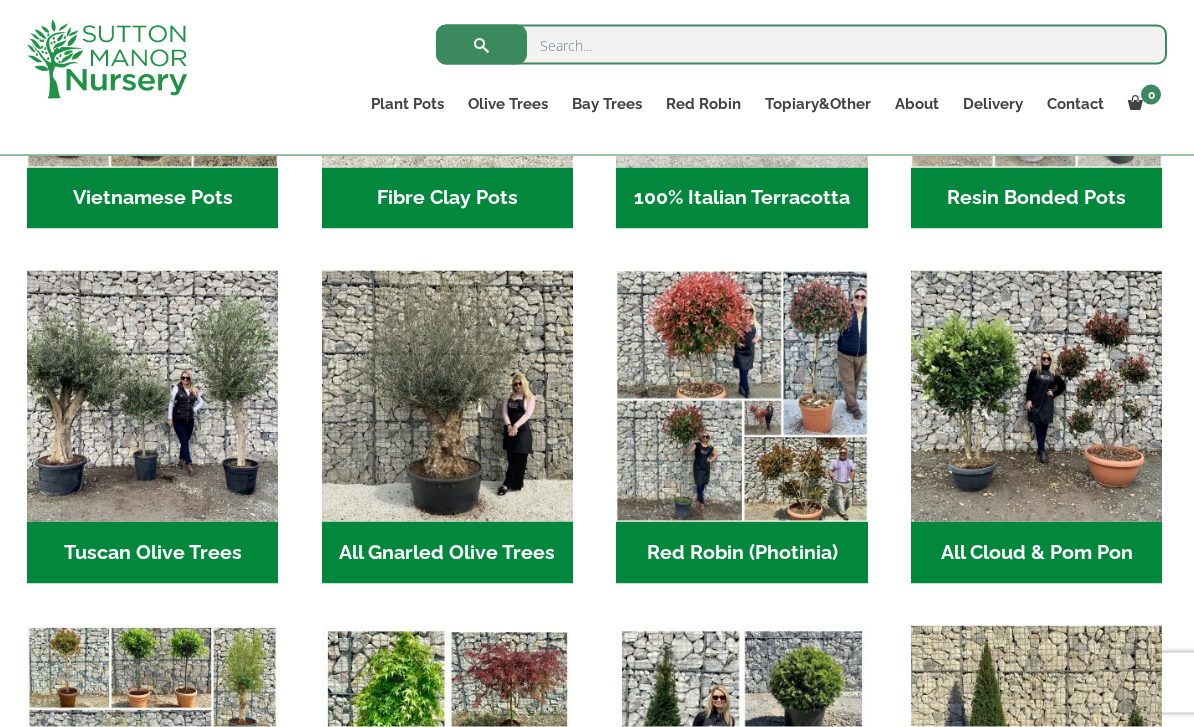 click on "Red Robin (Photinia)  (3)" at bounding box center (741, 553) 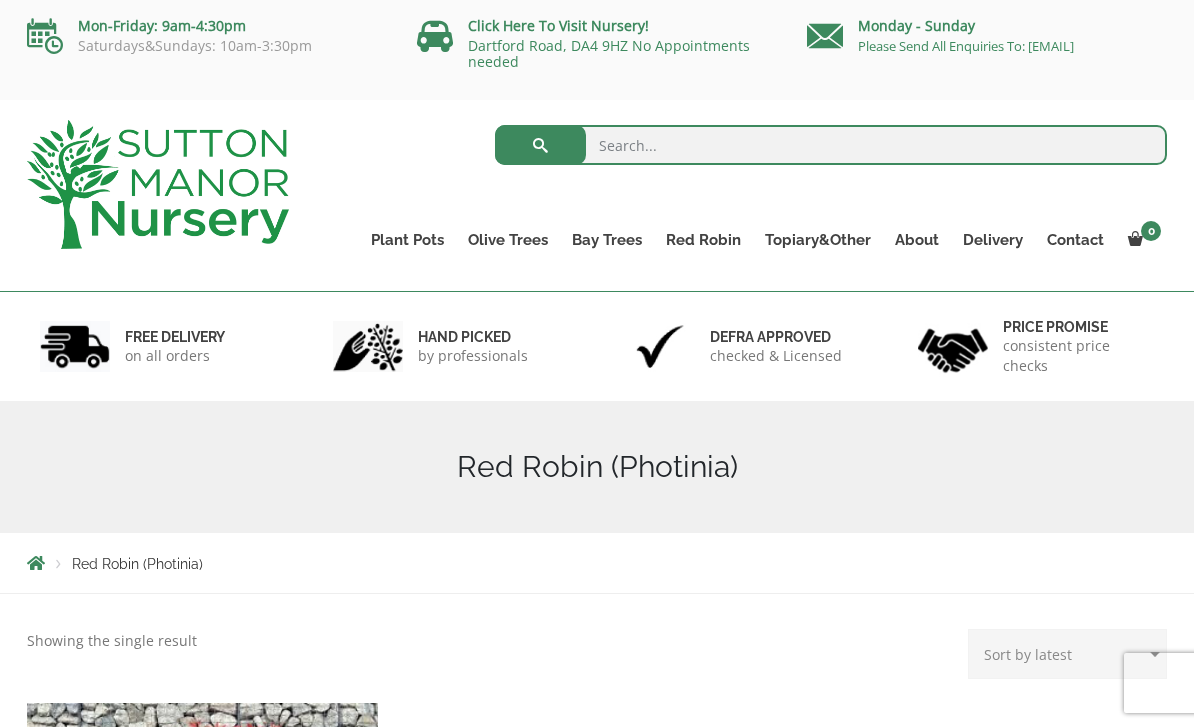 scroll, scrollTop: 0, scrollLeft: 0, axis: both 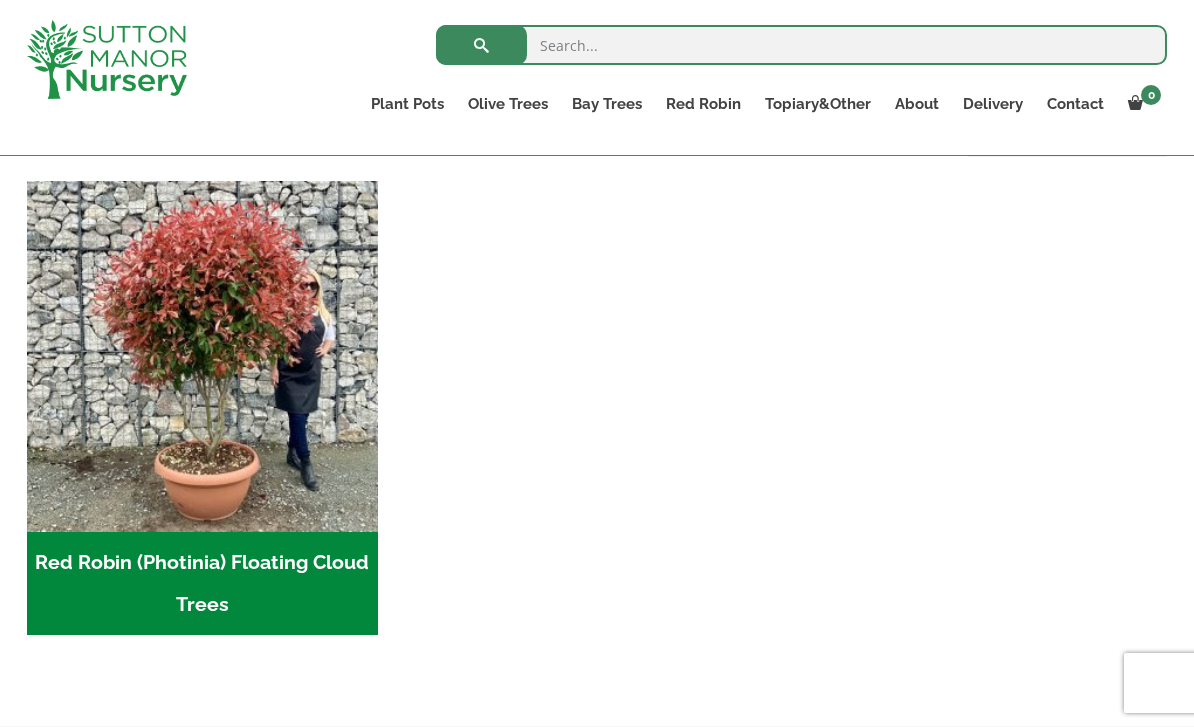 click on "Red Robin (Photinia) Floating Cloud Trees  (3)" at bounding box center [202, 584] 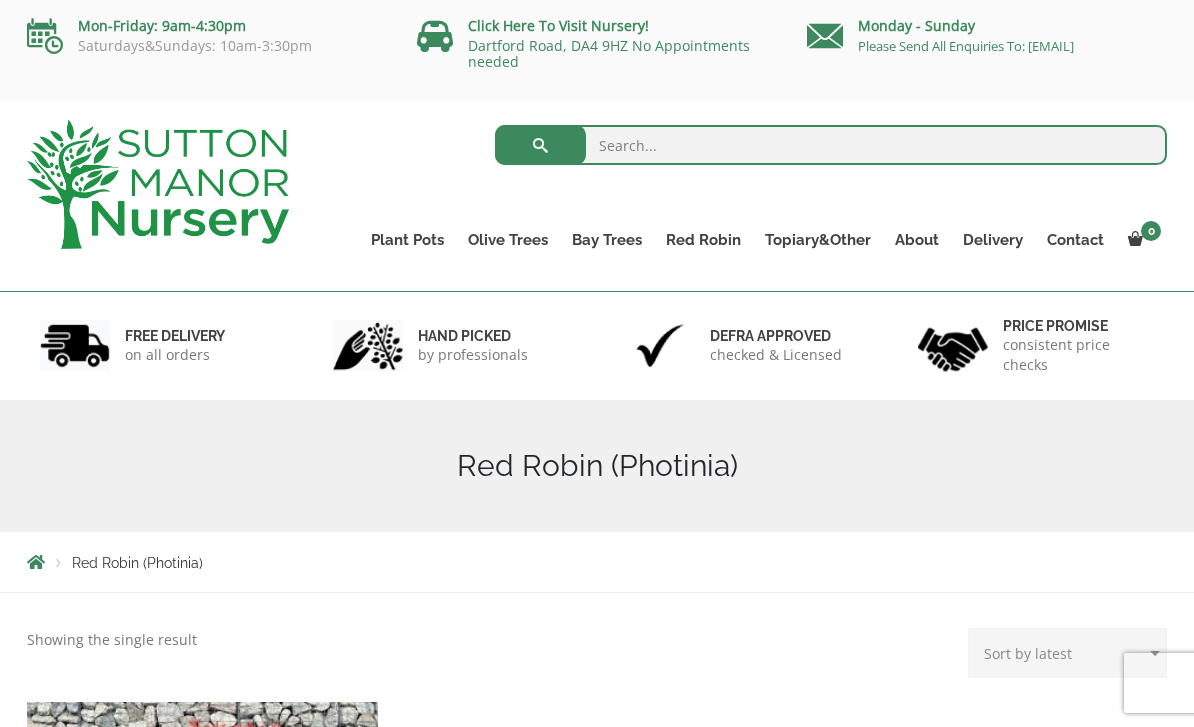scroll, scrollTop: 550, scrollLeft: 0, axis: vertical 